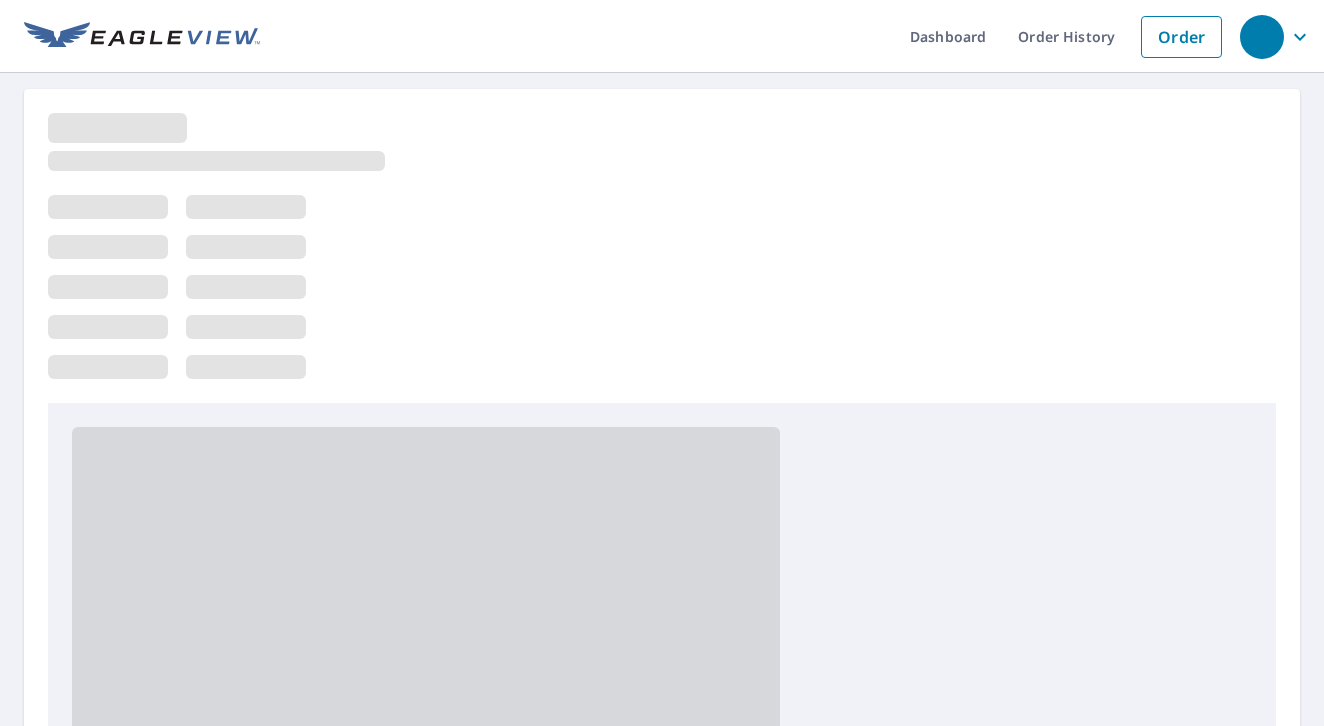 scroll, scrollTop: 0, scrollLeft: 0, axis: both 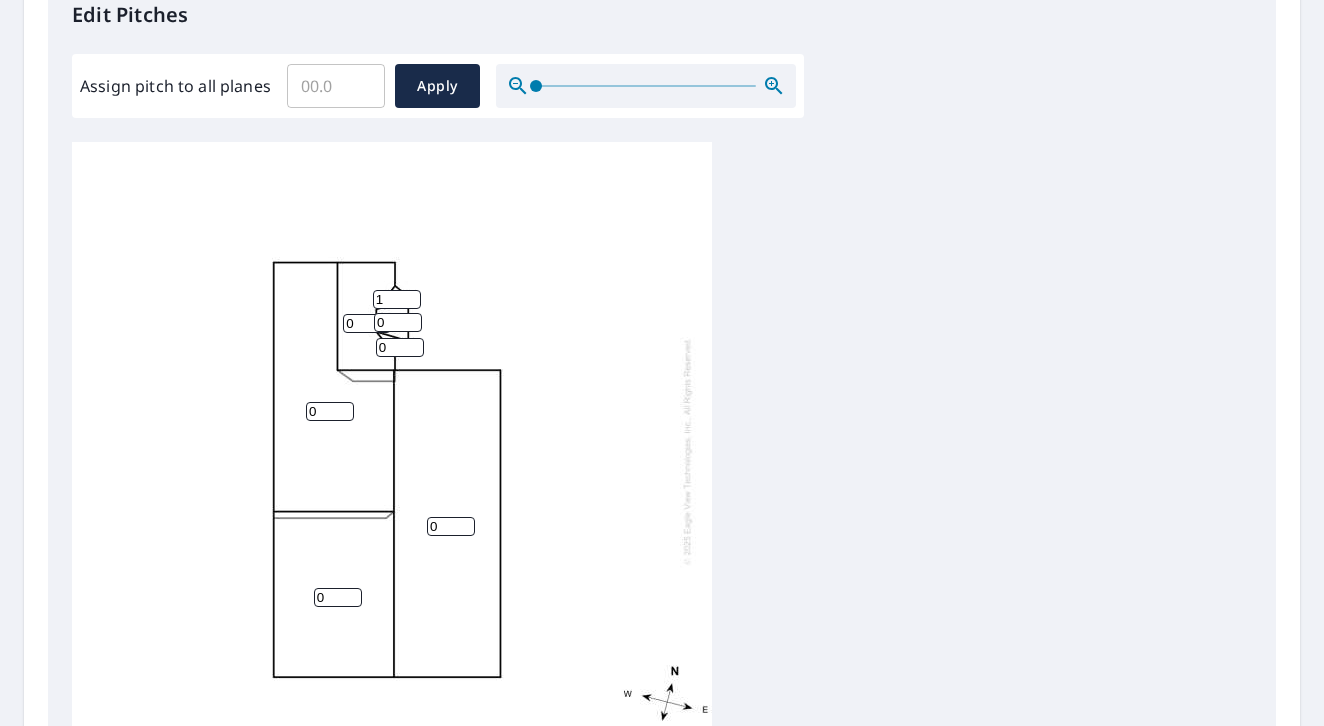 click on "1" at bounding box center (397, 299) 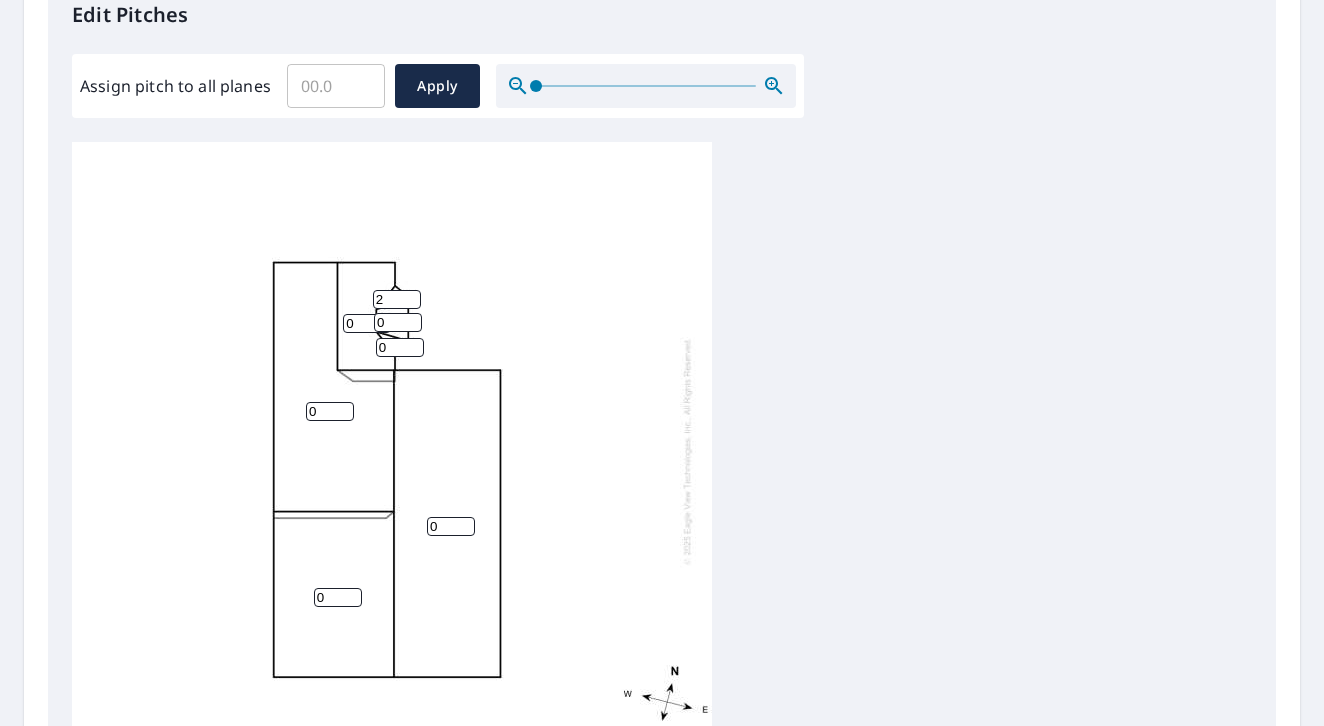 click on "2" at bounding box center (397, 299) 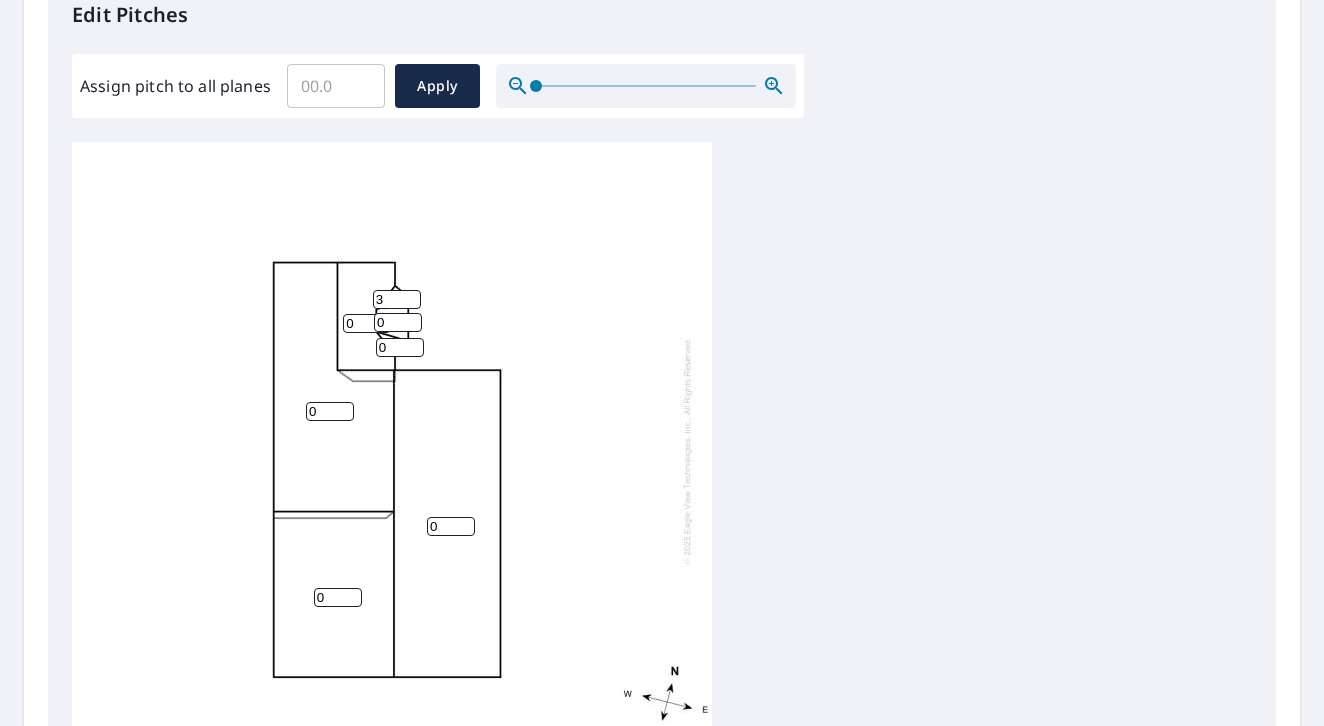 click on "3" at bounding box center [397, 299] 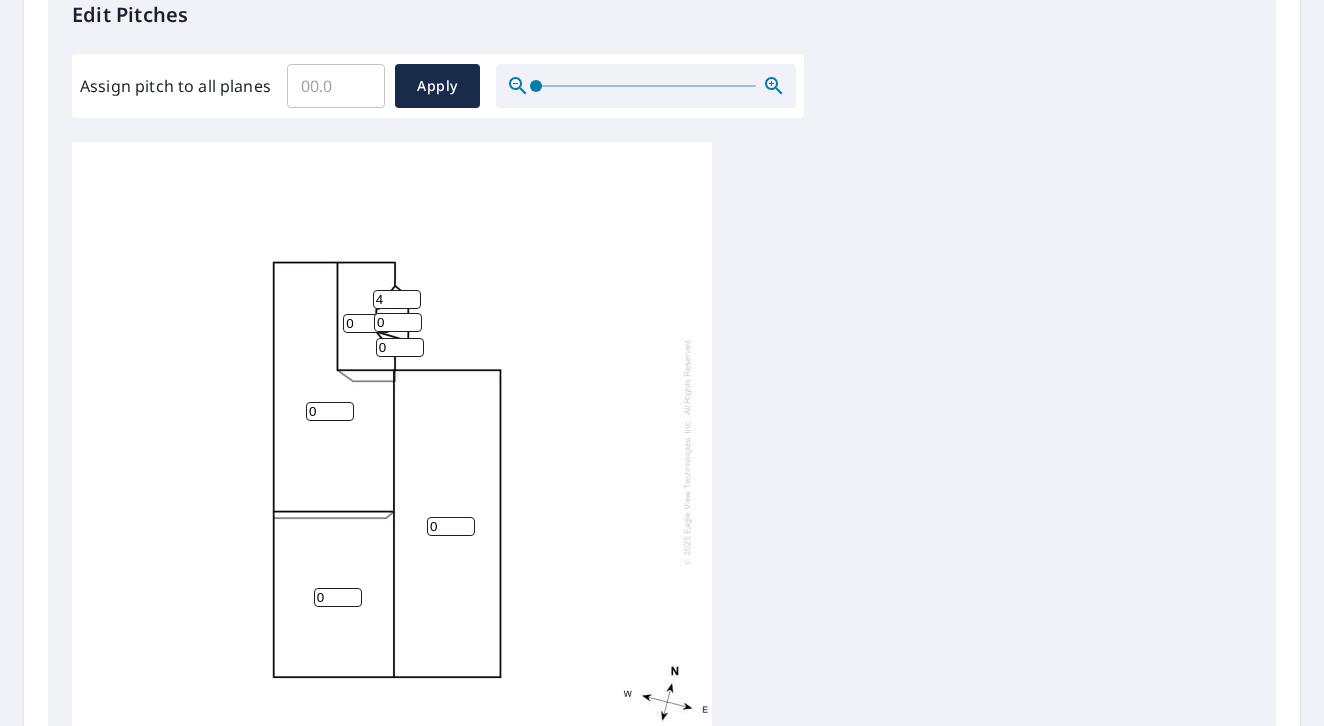 click on "4" at bounding box center (397, 299) 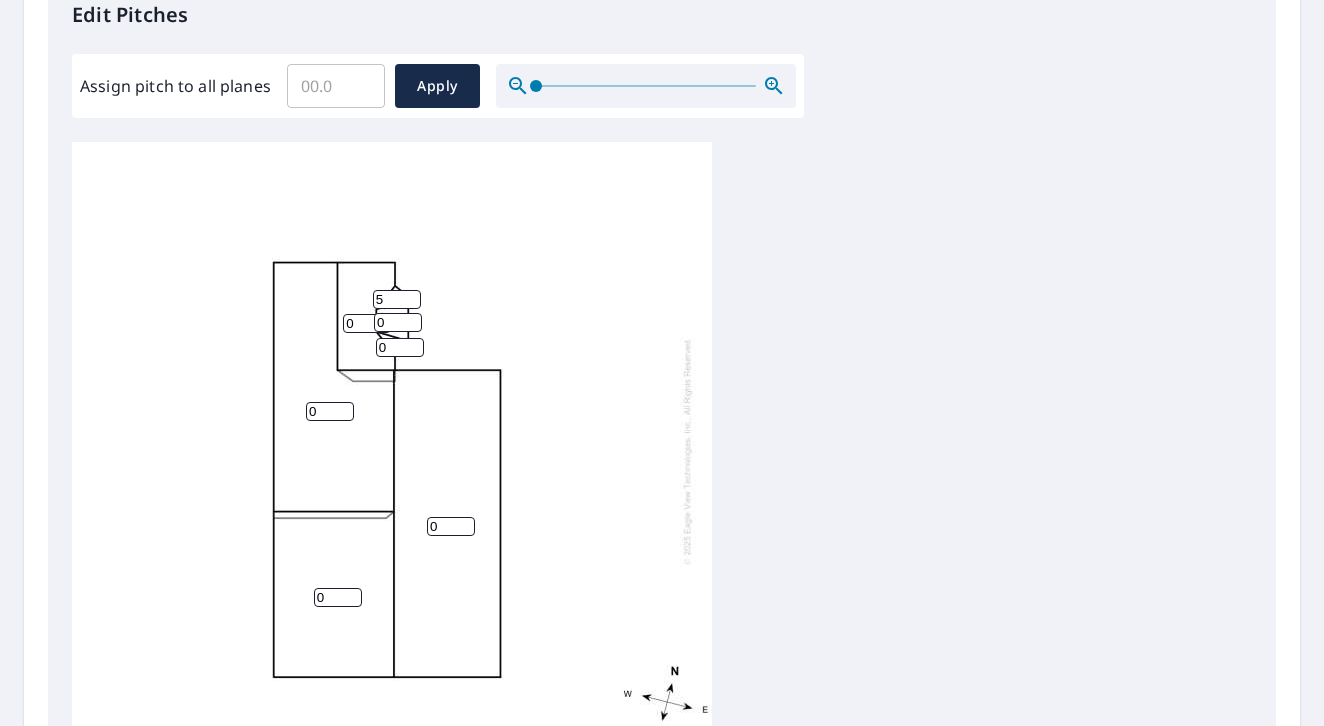 click on "5" at bounding box center [397, 299] 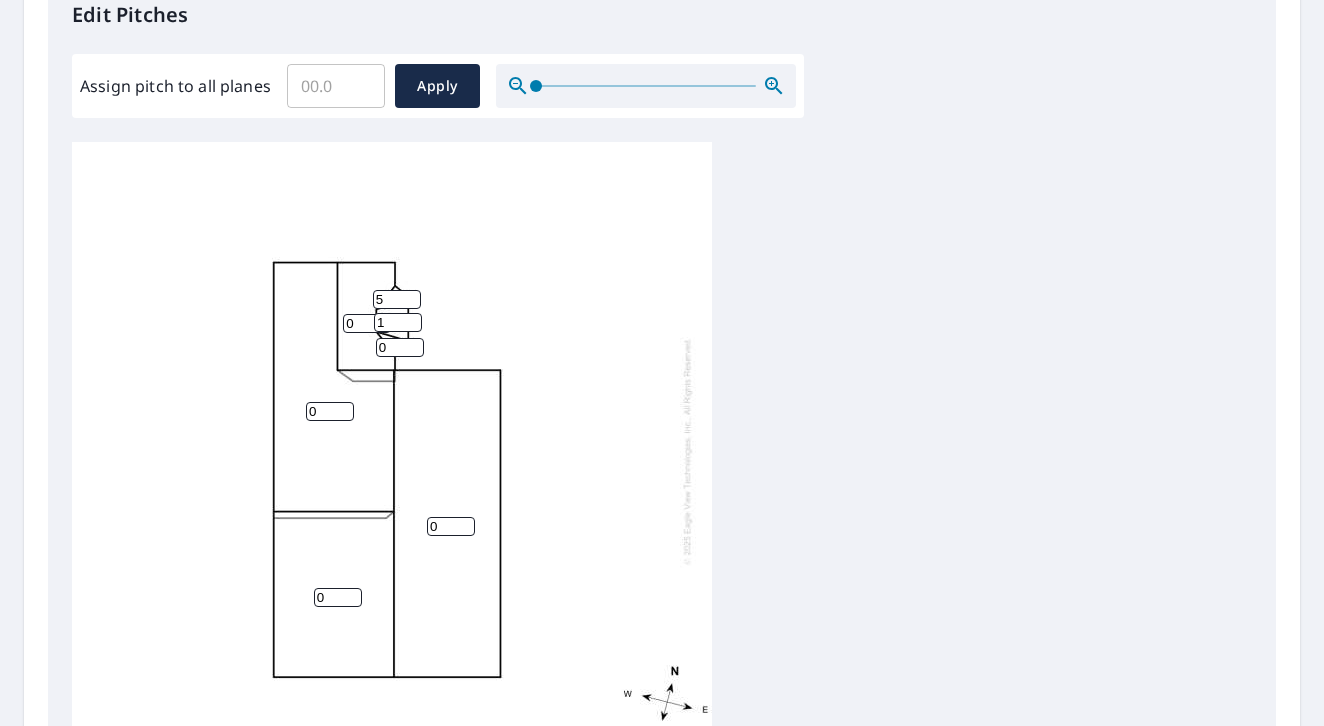 click on "1" at bounding box center [398, 322] 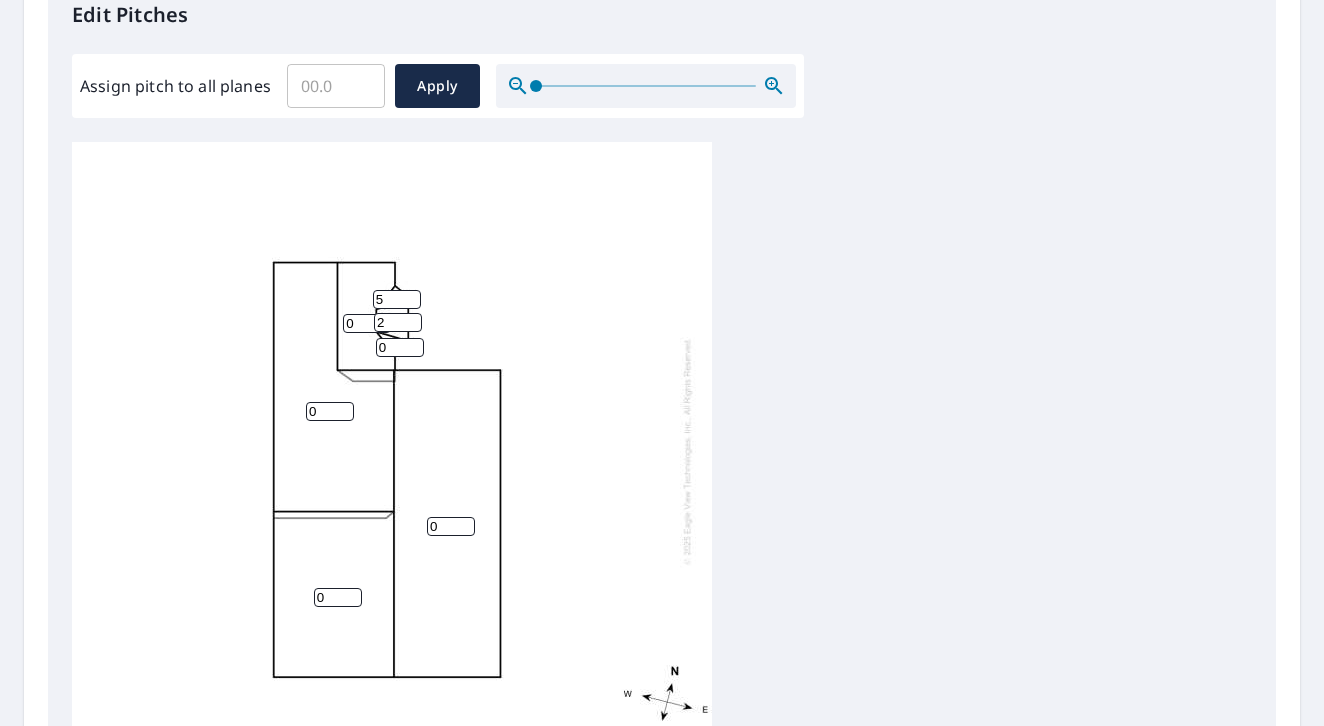 click on "2" at bounding box center [398, 322] 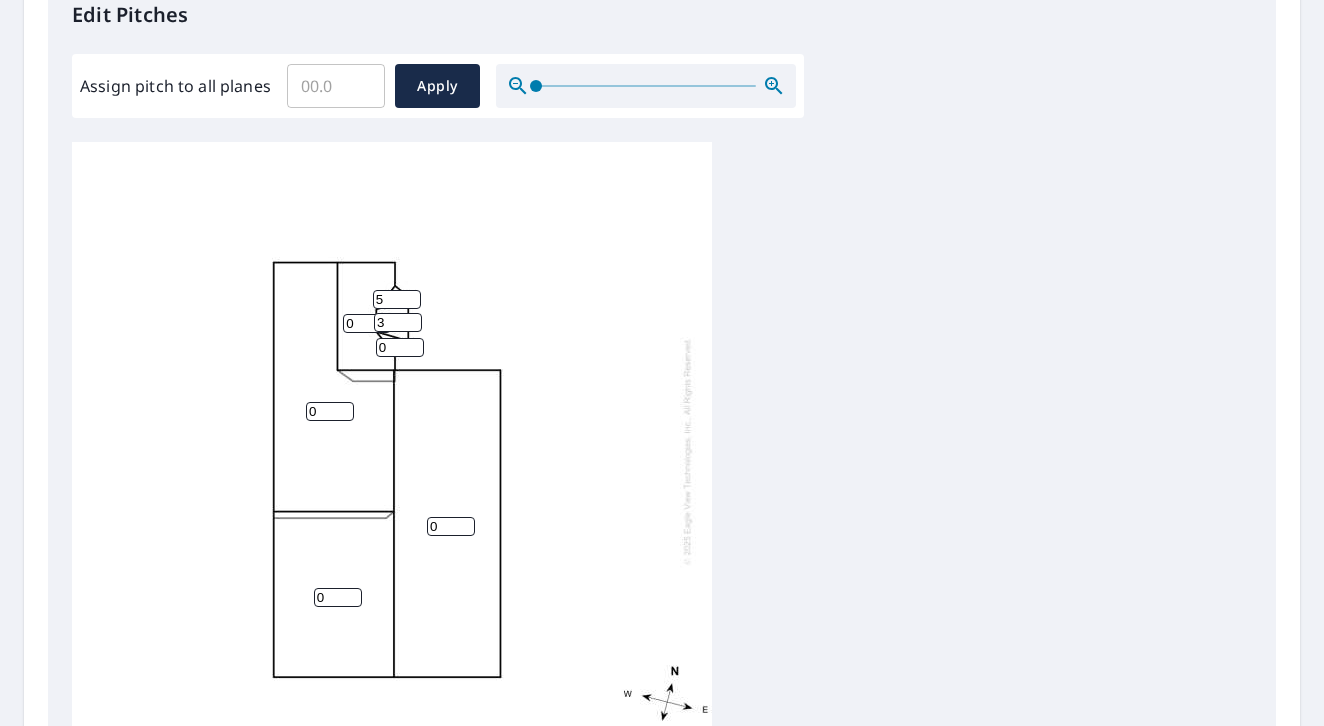 click on "3" at bounding box center [398, 322] 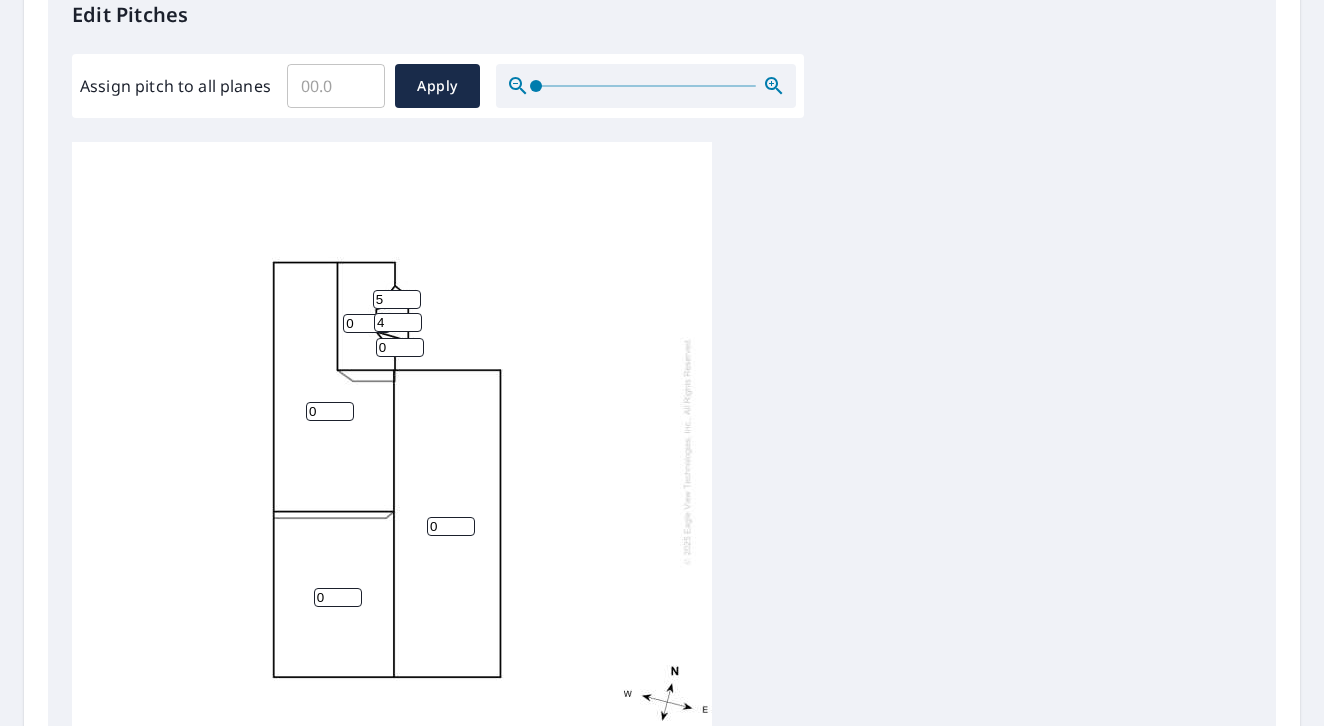 click on "4" at bounding box center (398, 322) 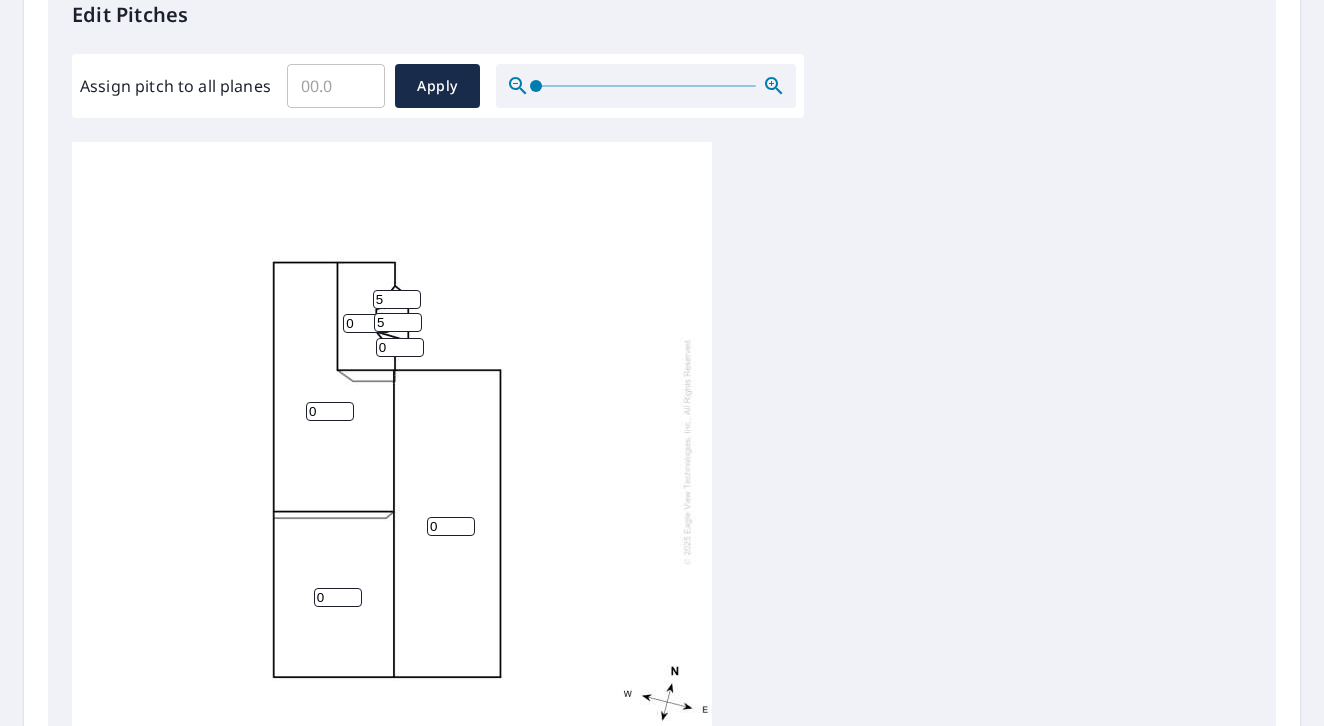 click on "5" at bounding box center [398, 322] 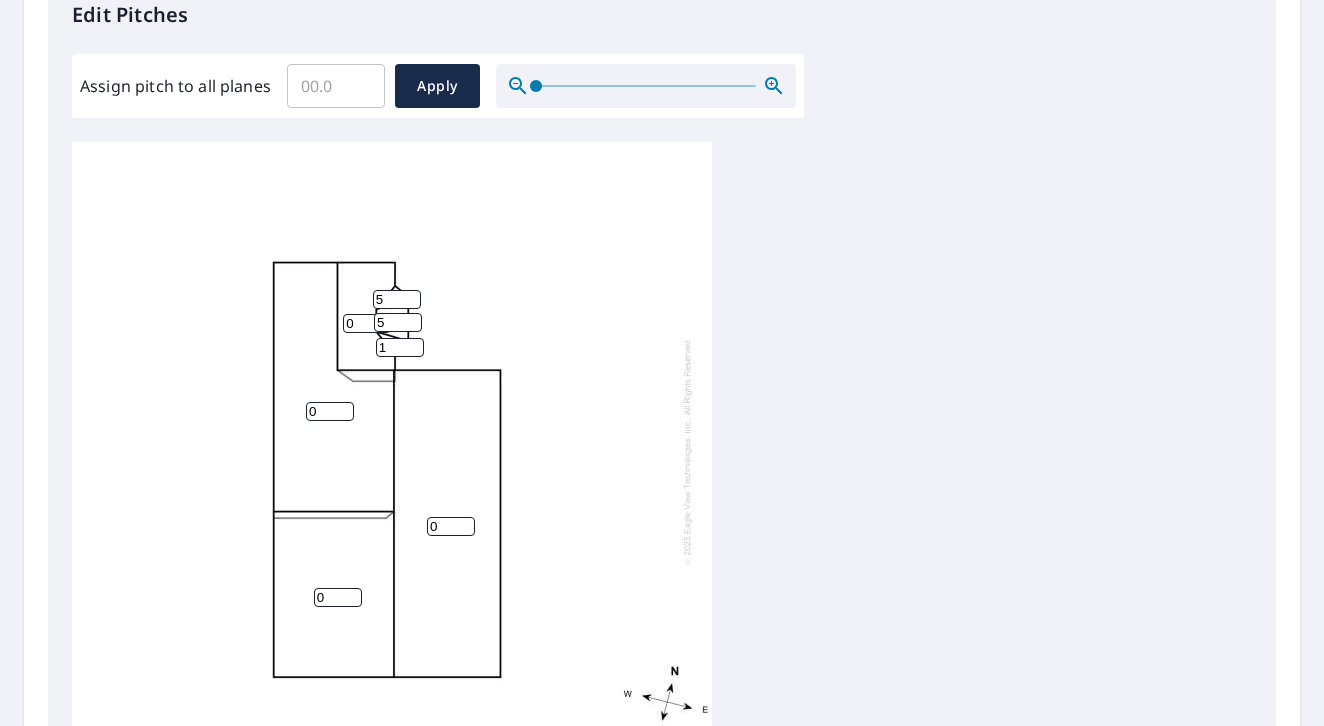click on "1" at bounding box center [400, 347] 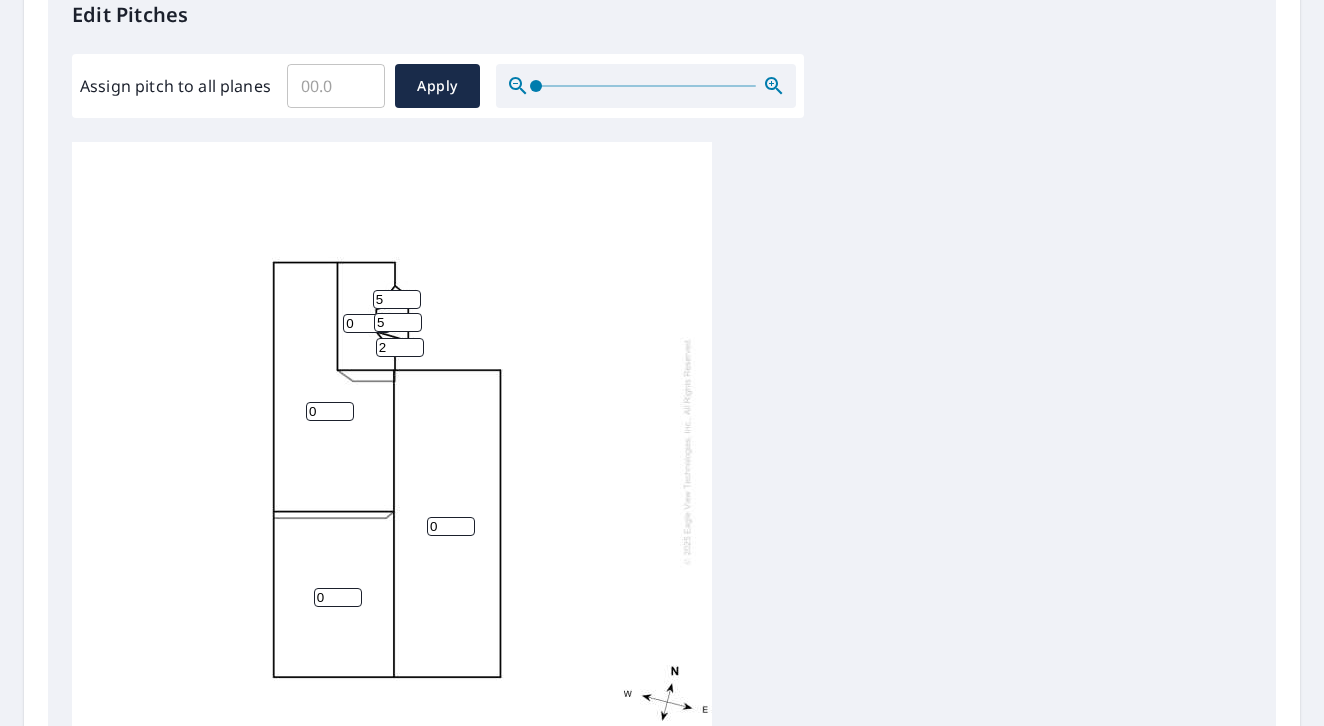 click on "2" at bounding box center [400, 347] 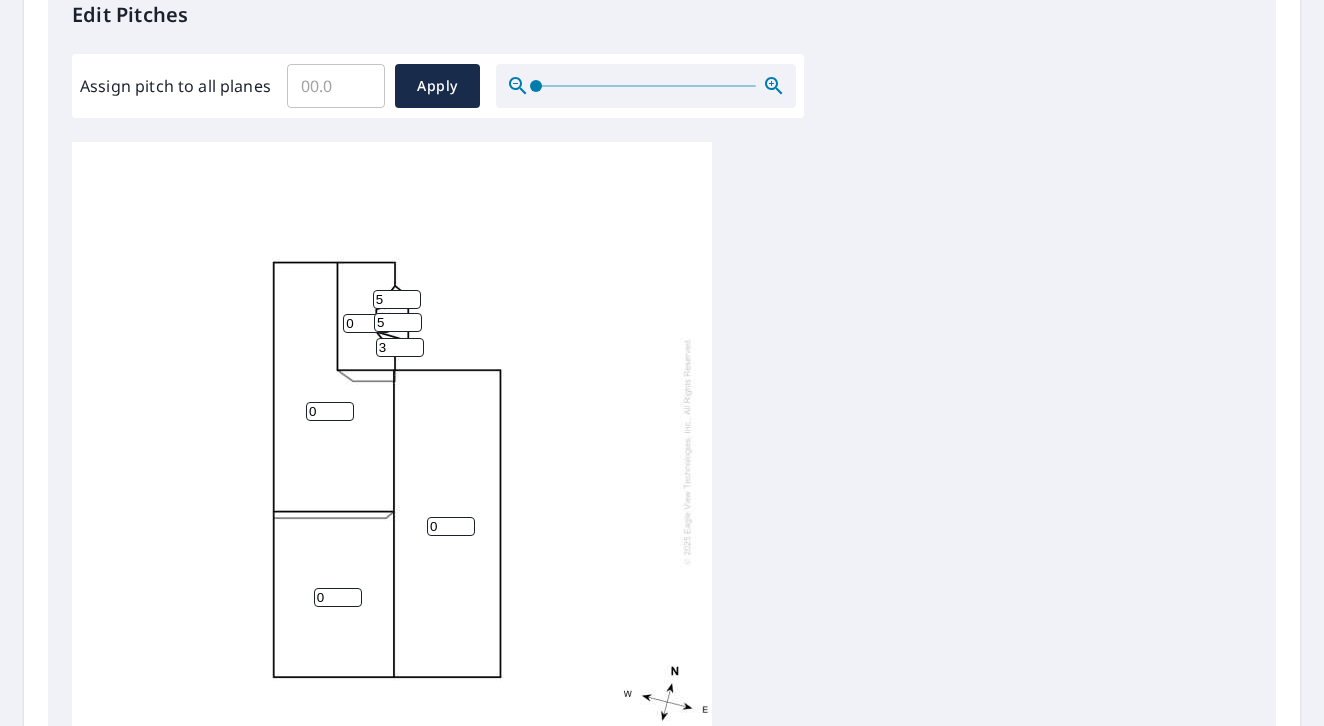 click on "3" at bounding box center (400, 347) 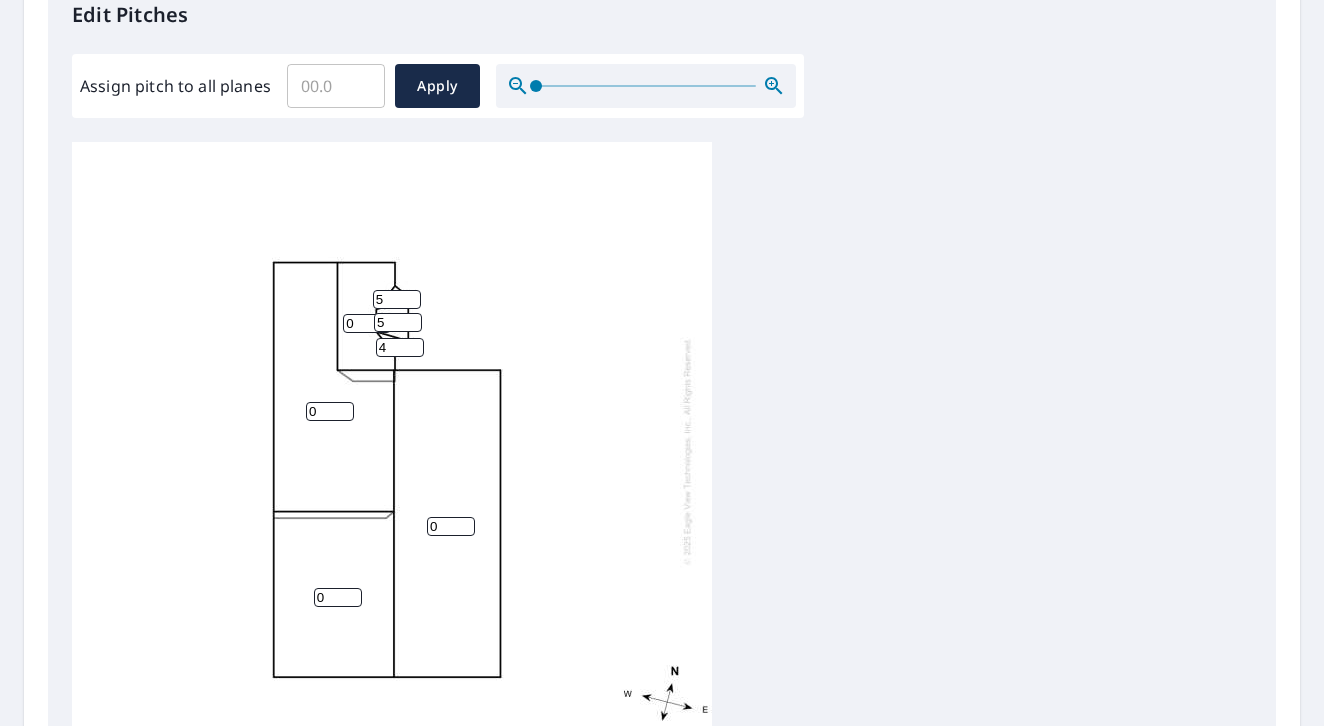 click on "4" at bounding box center (400, 347) 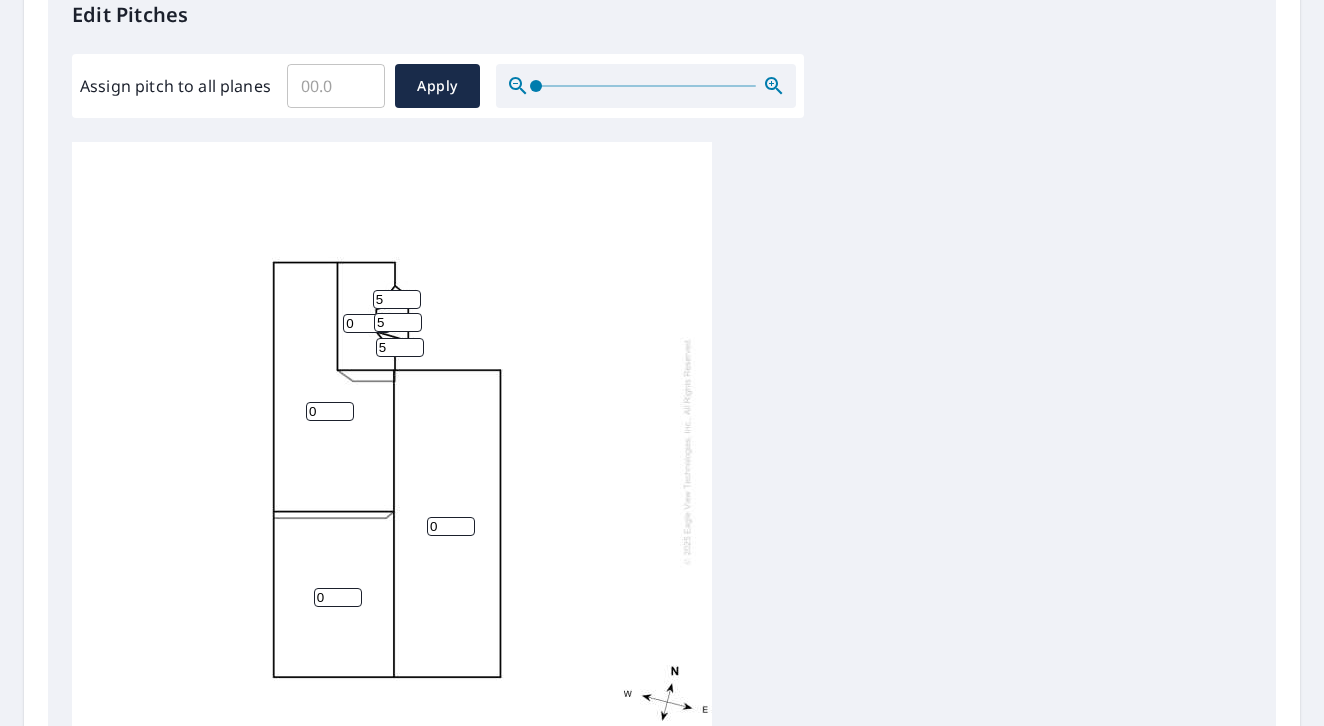 click on "5" at bounding box center (400, 347) 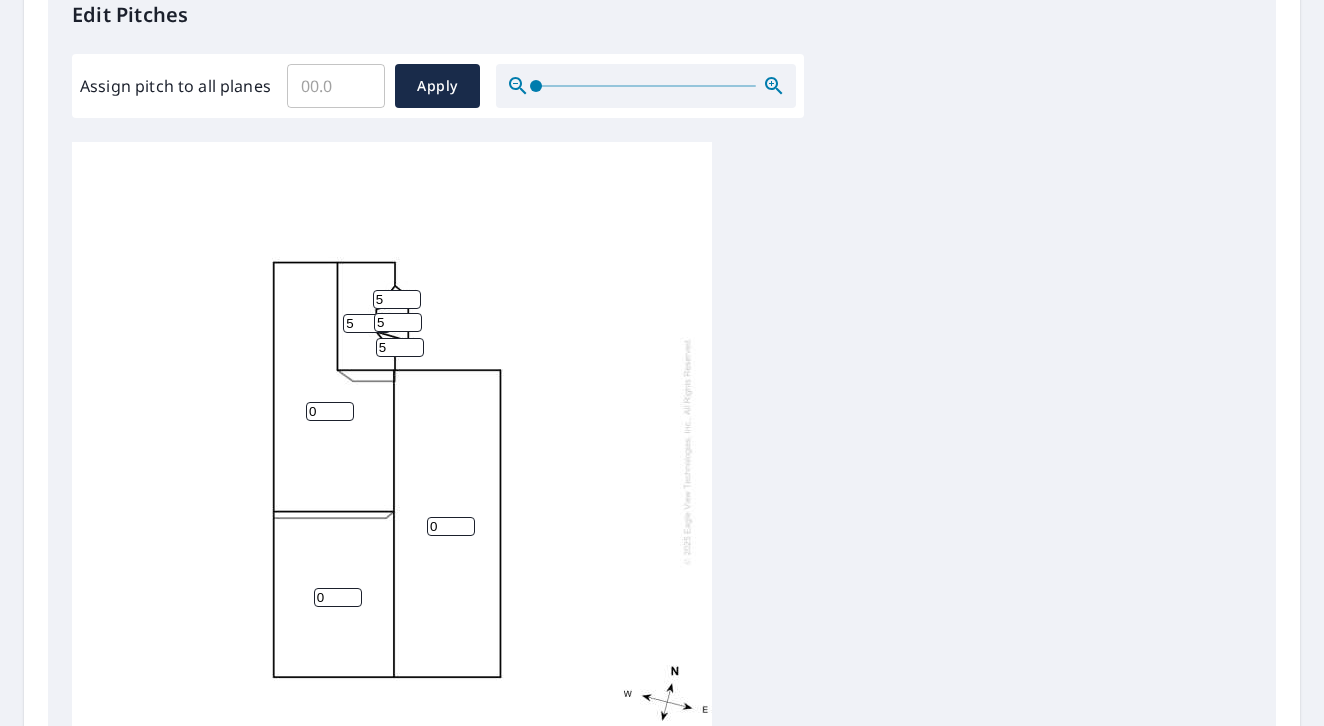 type on "5" 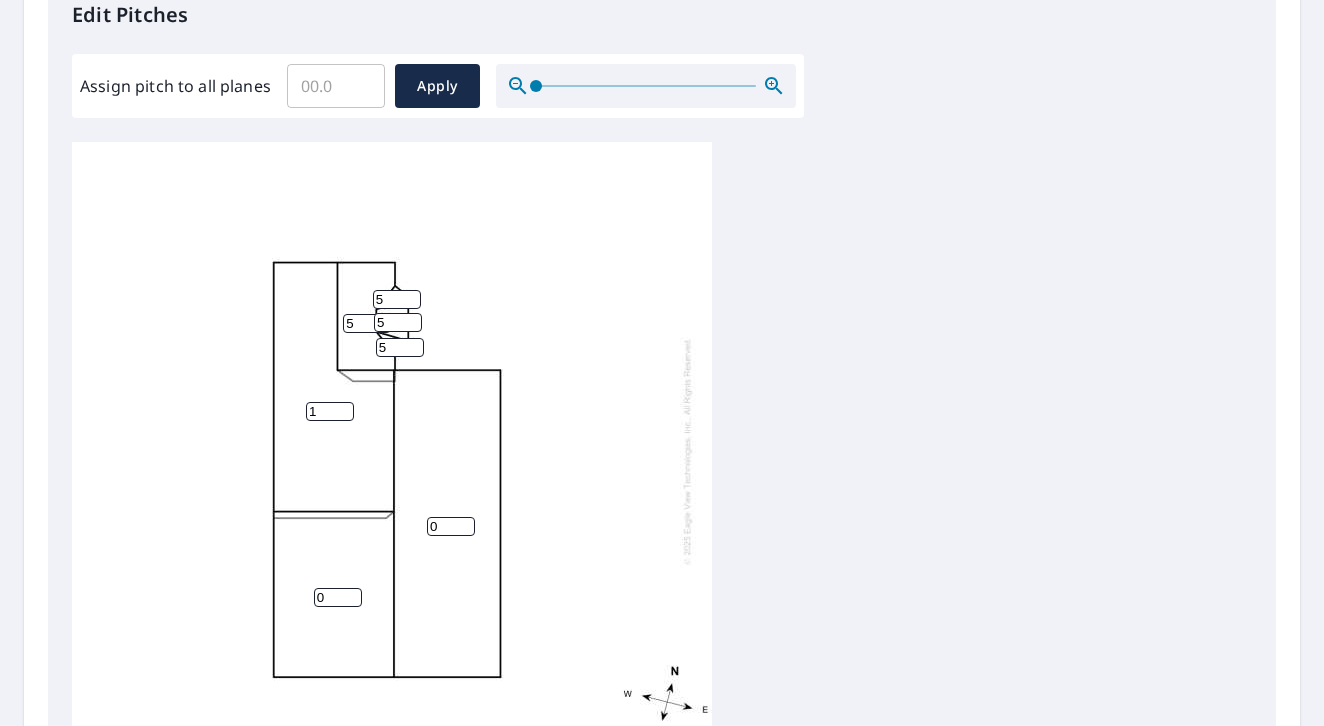 click on "1" at bounding box center (330, 411) 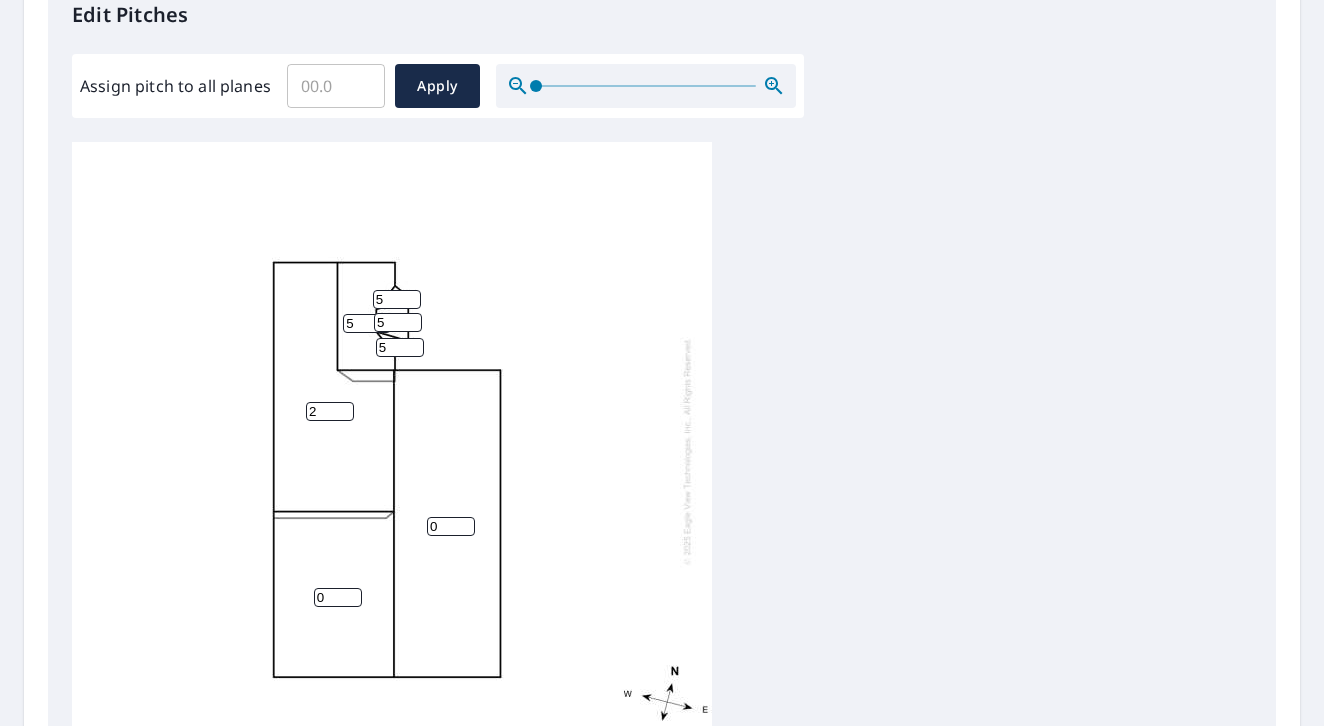 click on "2" at bounding box center [330, 411] 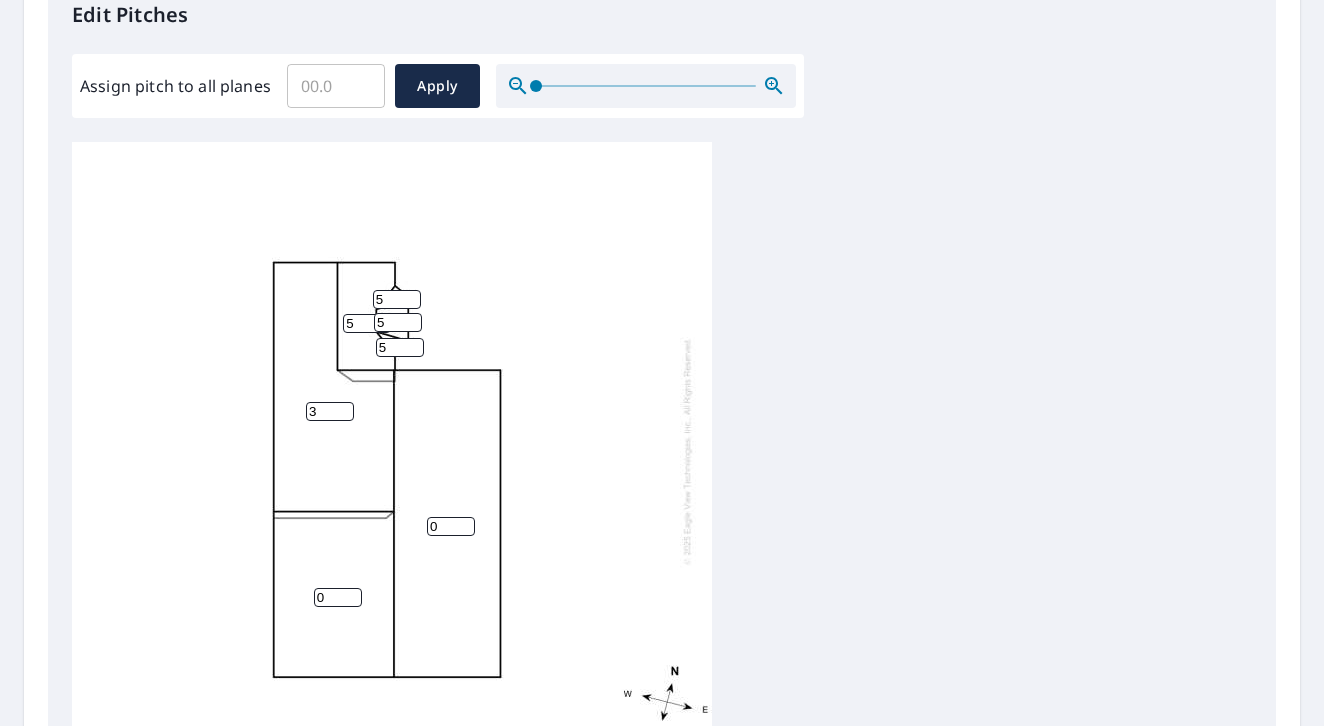 click on "3" at bounding box center (330, 411) 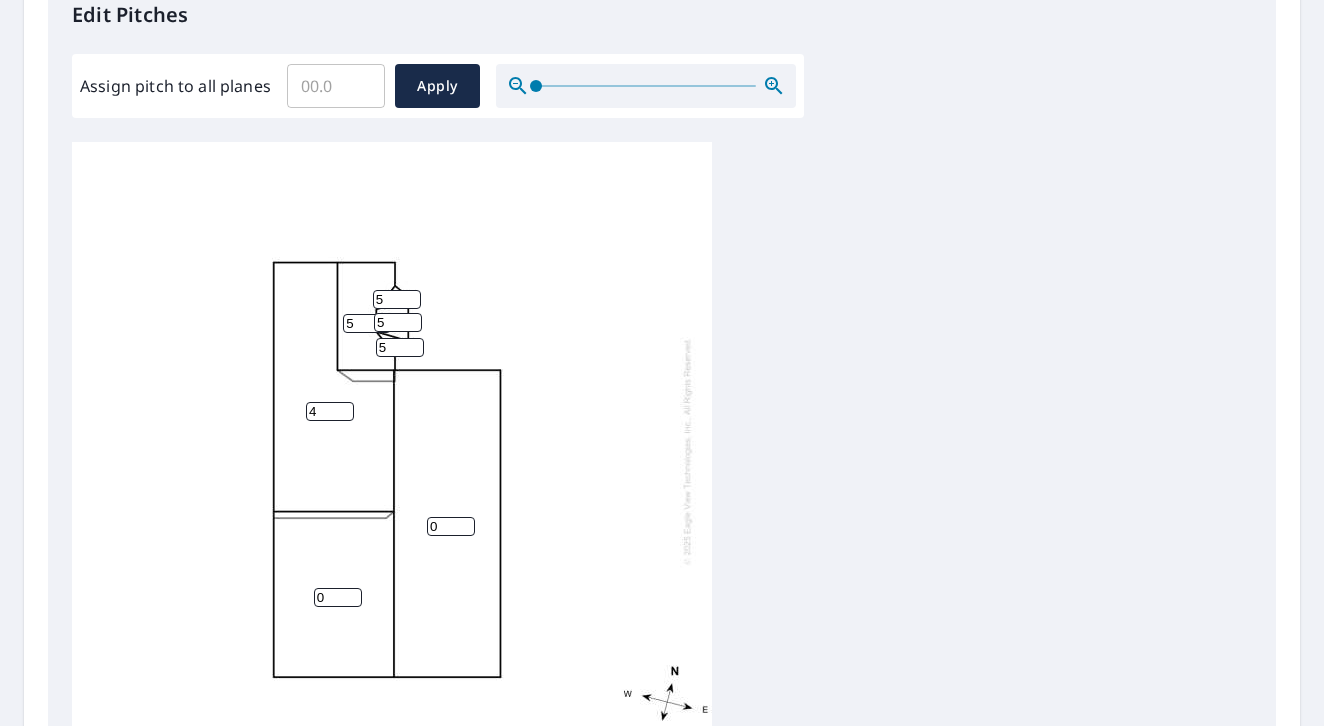 click on "4" at bounding box center [330, 411] 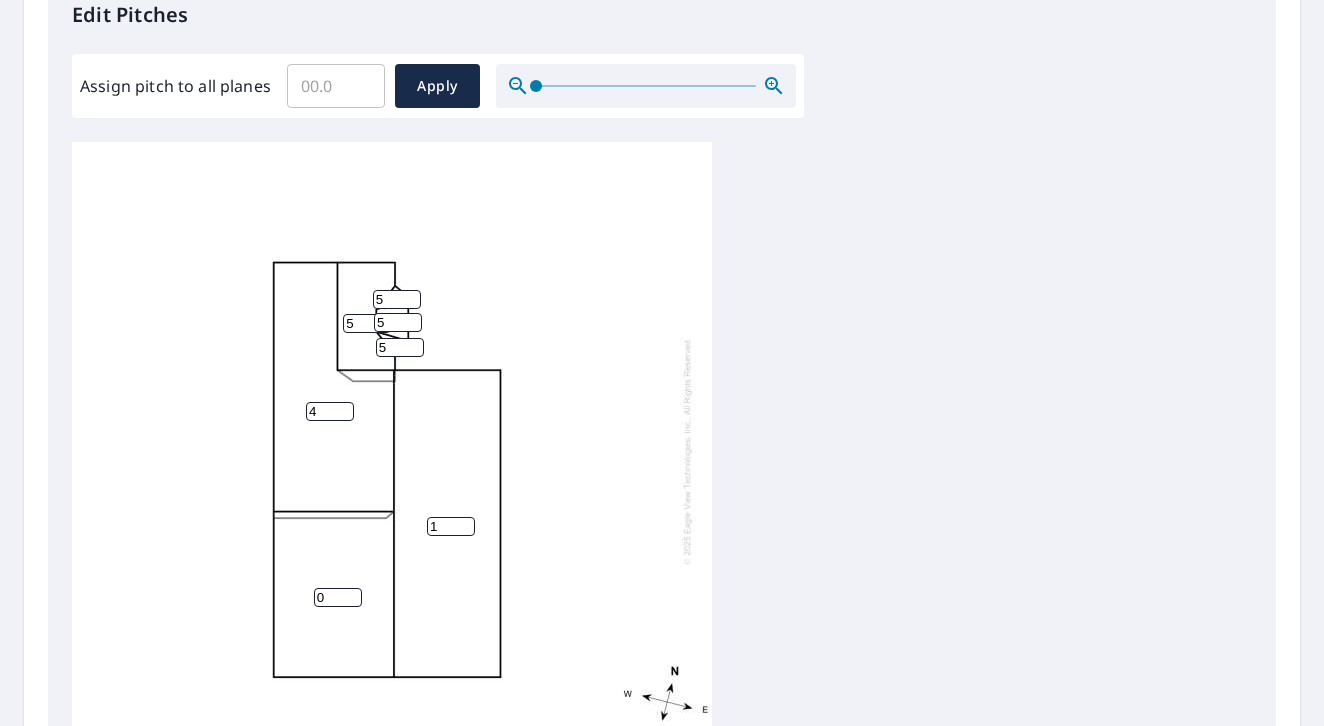 click on "1" at bounding box center [451, 526] 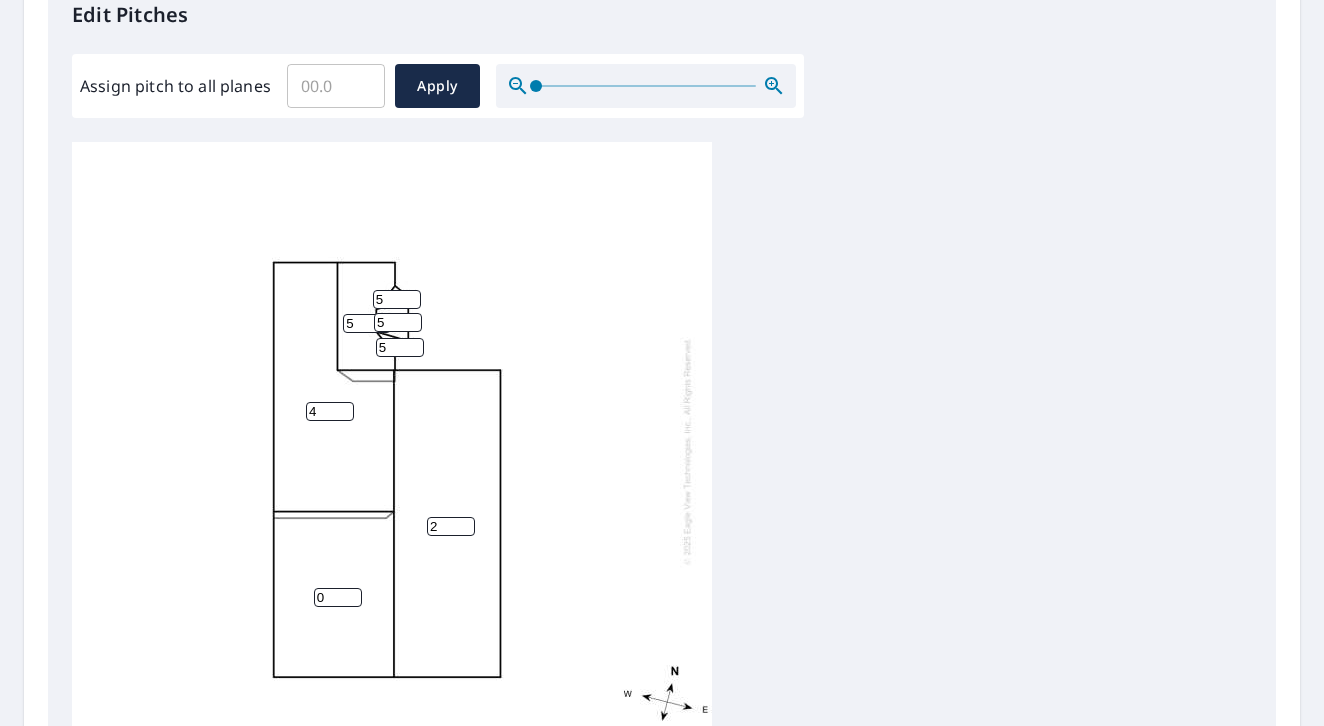 click on "2" at bounding box center [451, 526] 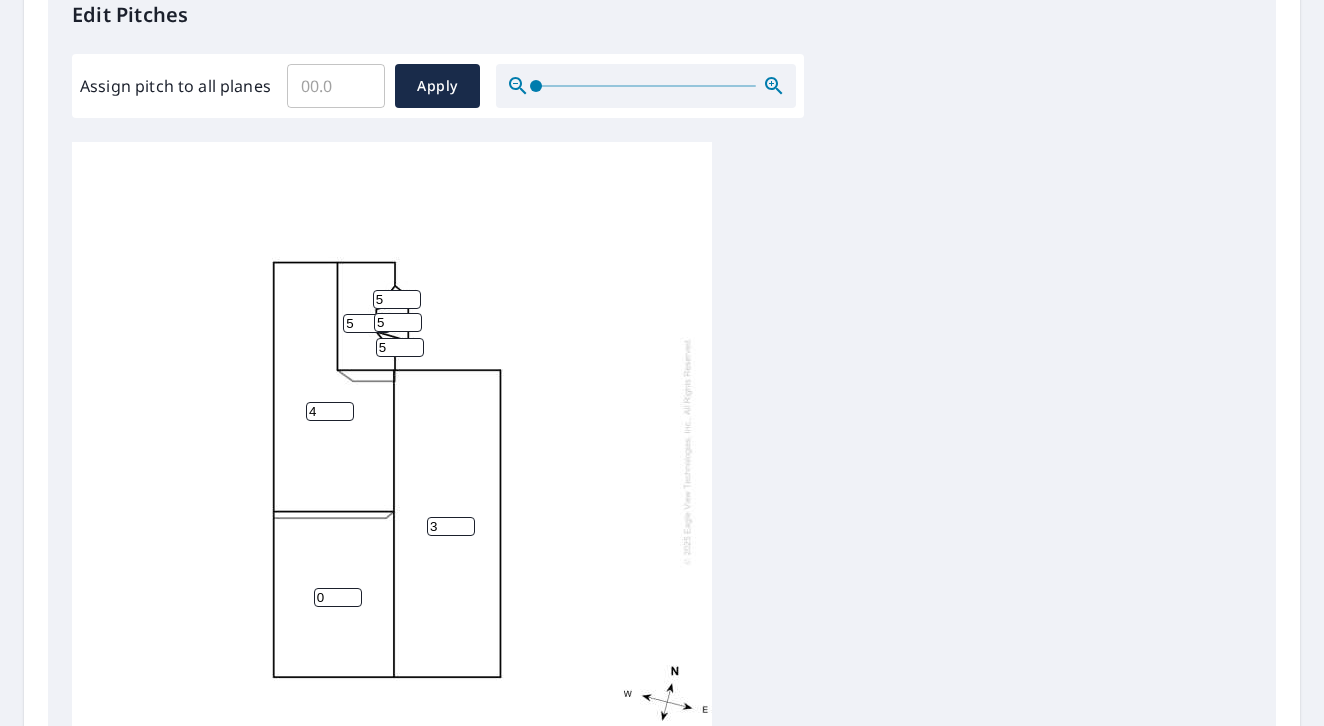 click on "3" at bounding box center (451, 526) 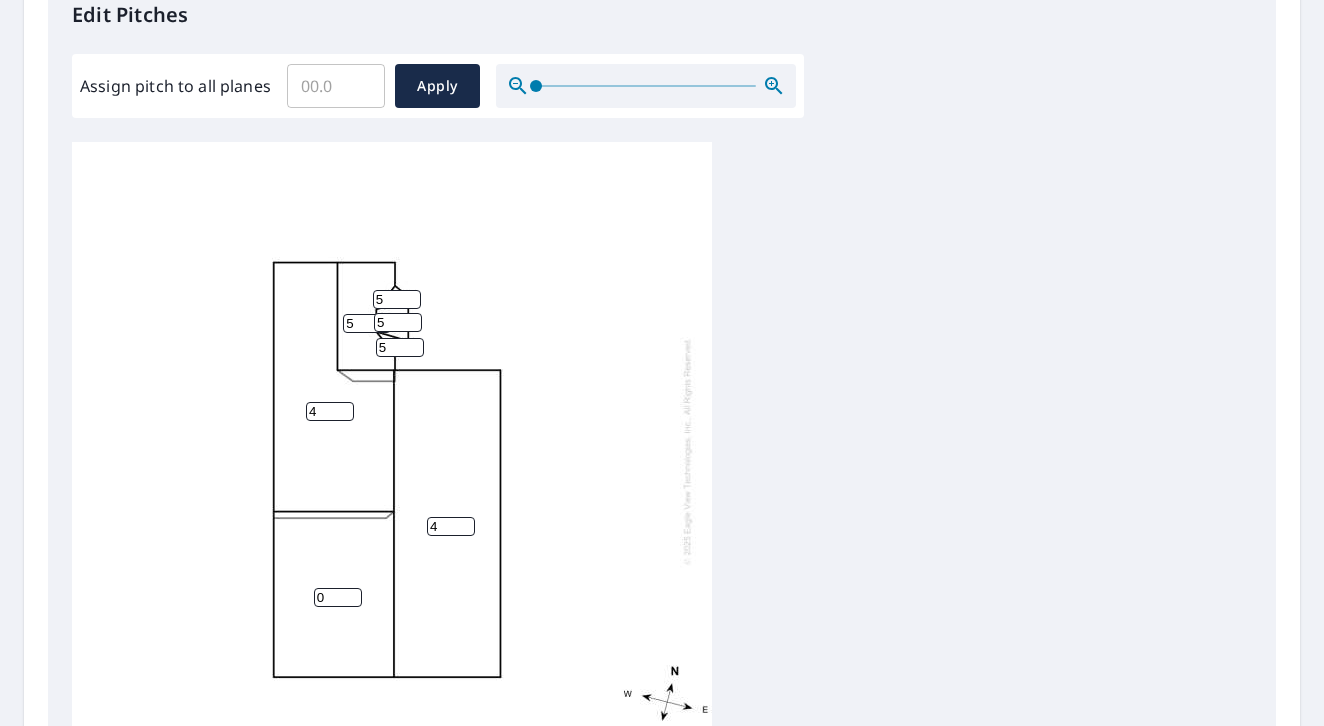 click on "4" at bounding box center (451, 526) 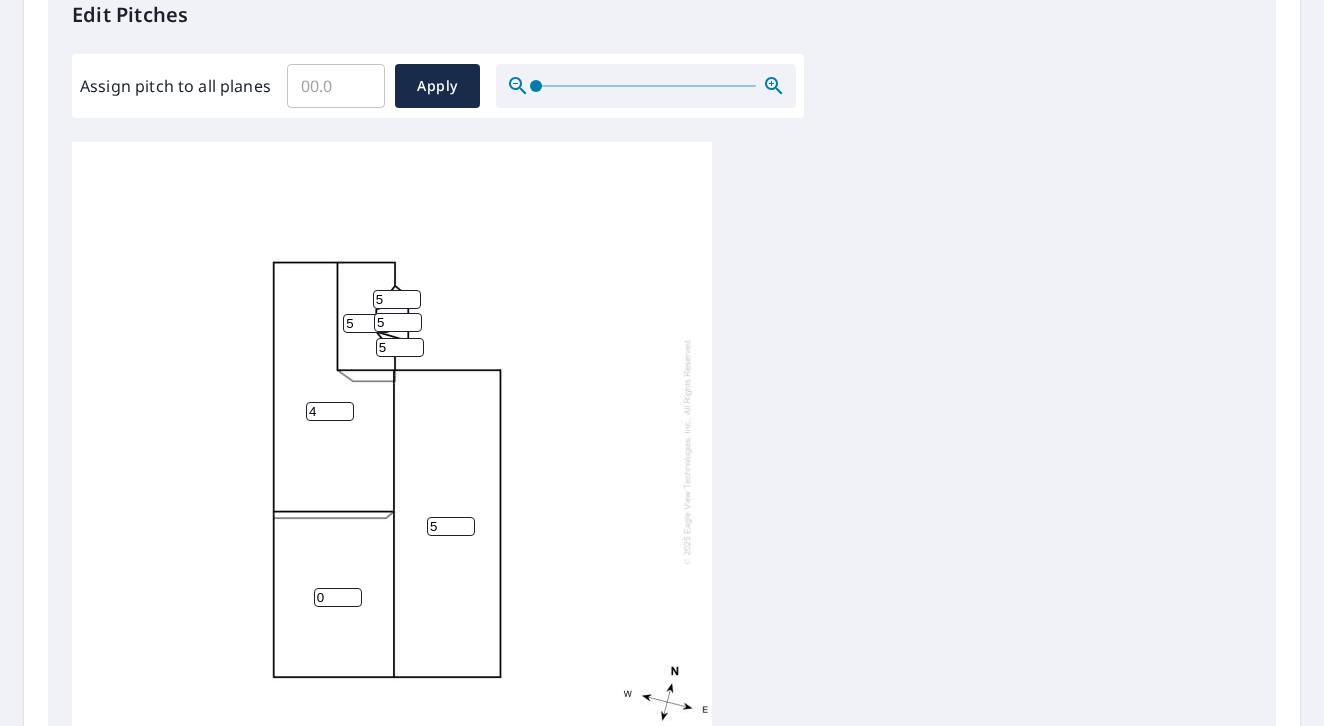 click on "5" at bounding box center [451, 526] 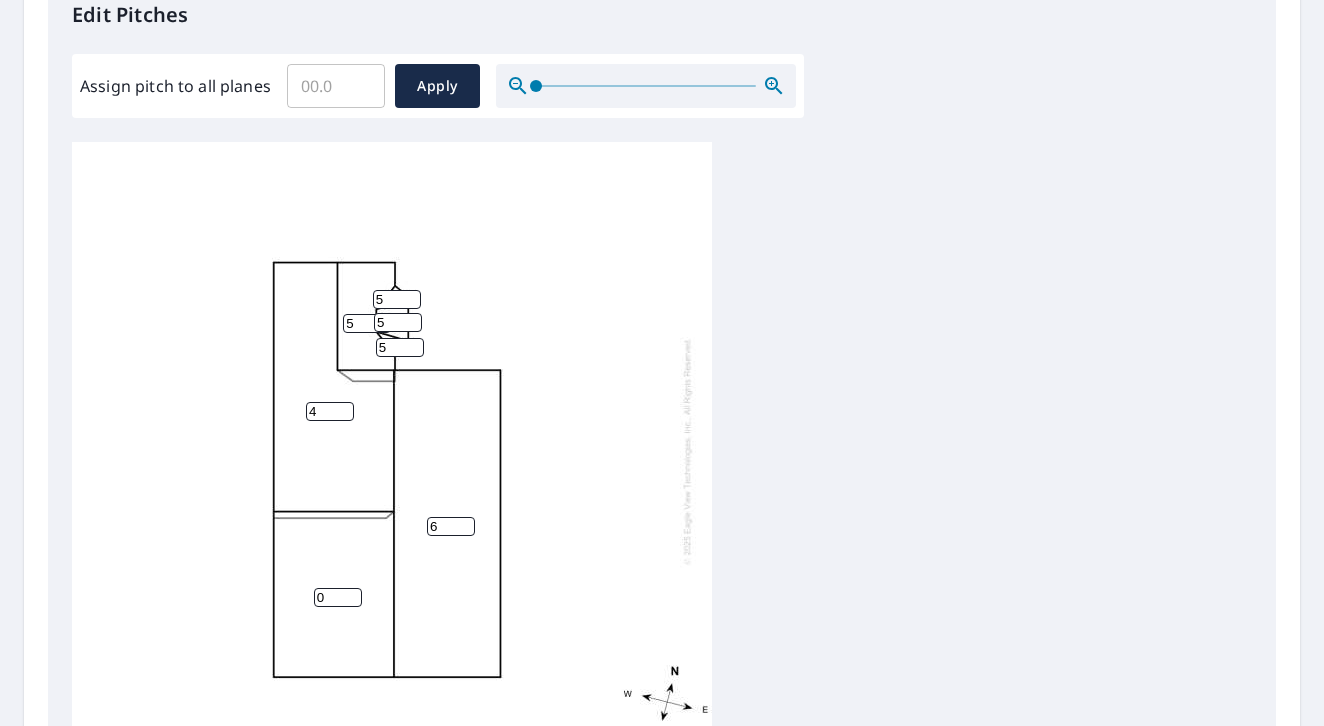 click on "6" at bounding box center [451, 526] 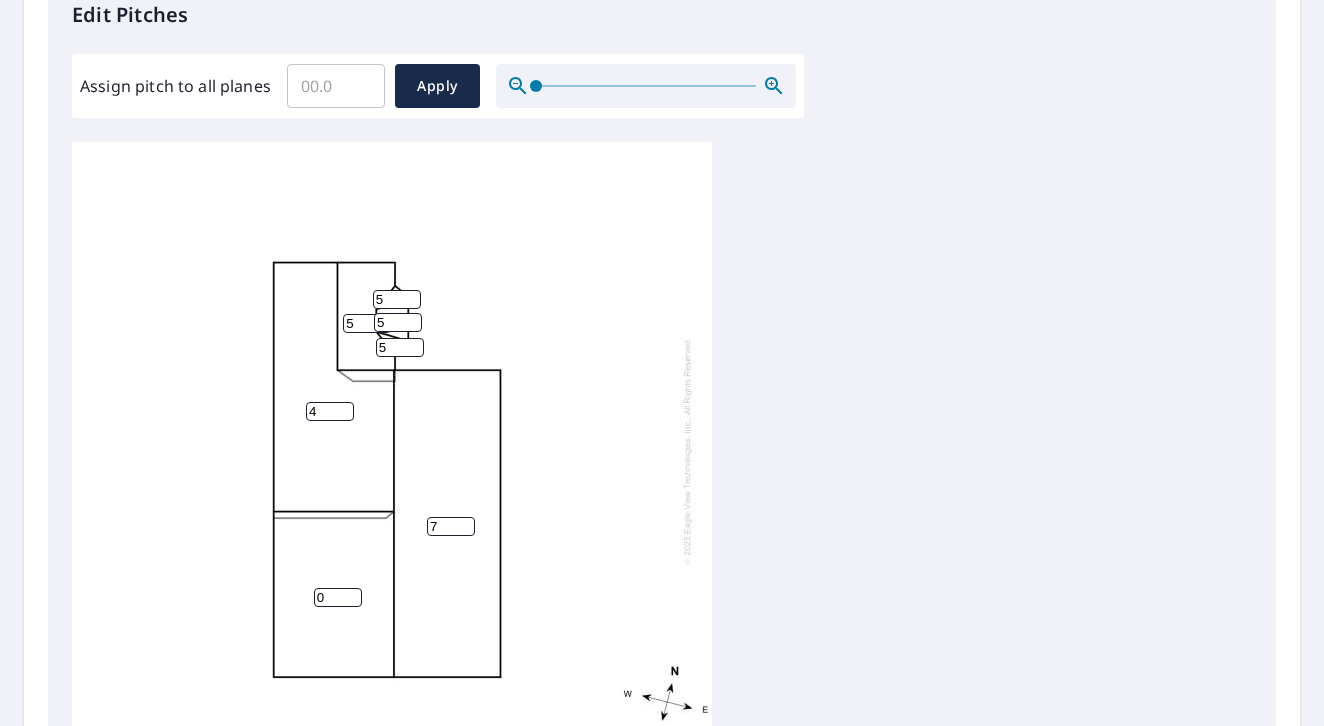 click on "7" at bounding box center [451, 526] 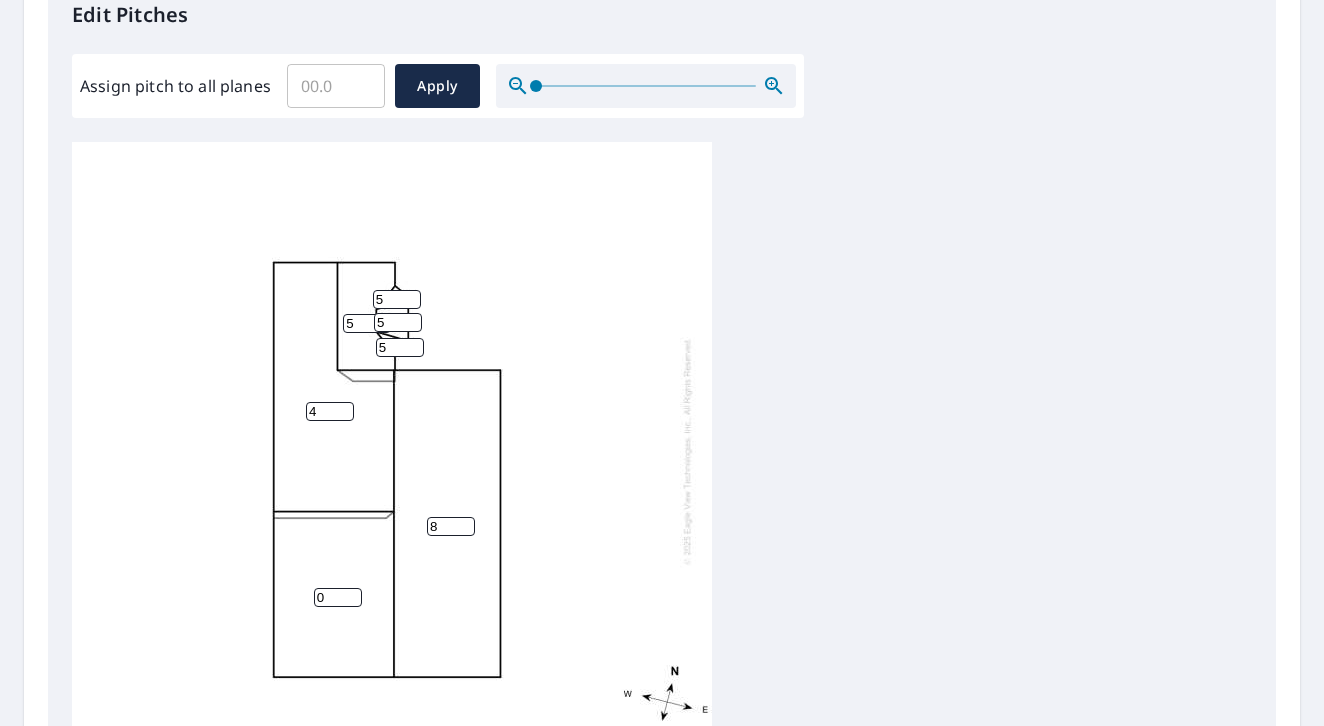 click on "8" at bounding box center (451, 526) 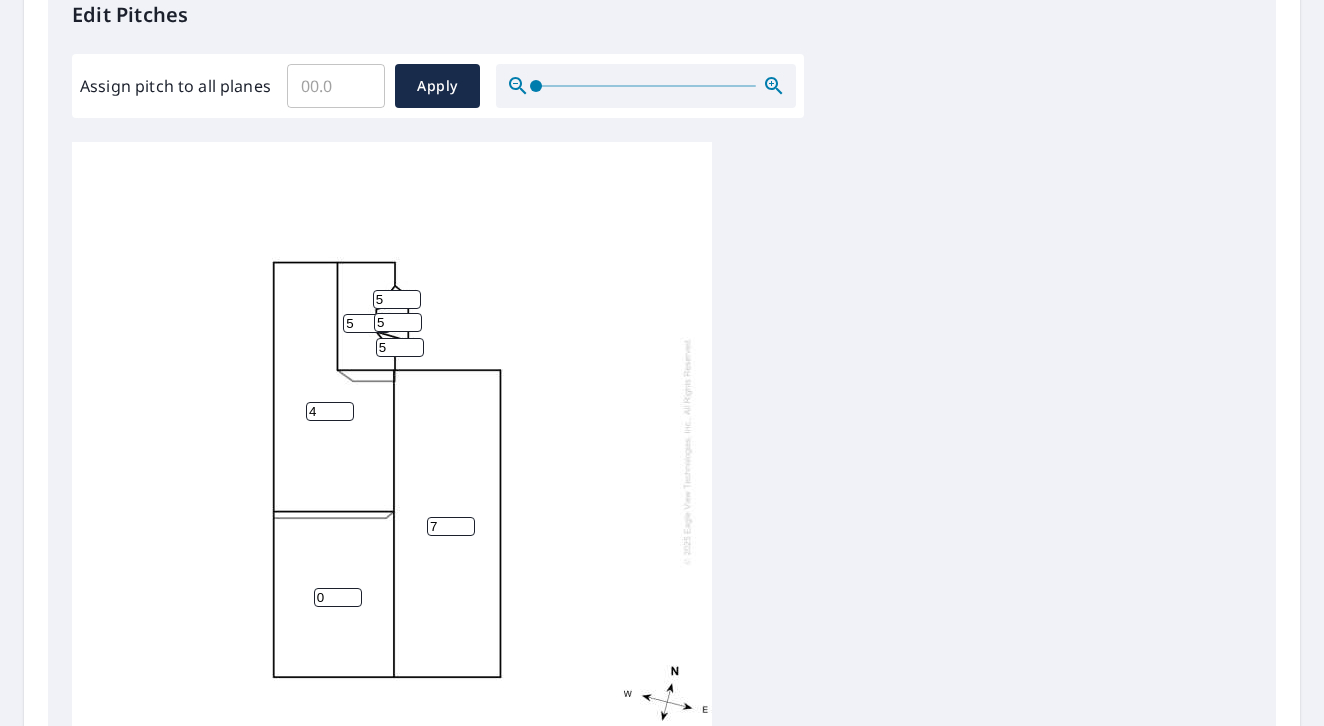 click on "7" at bounding box center [451, 526] 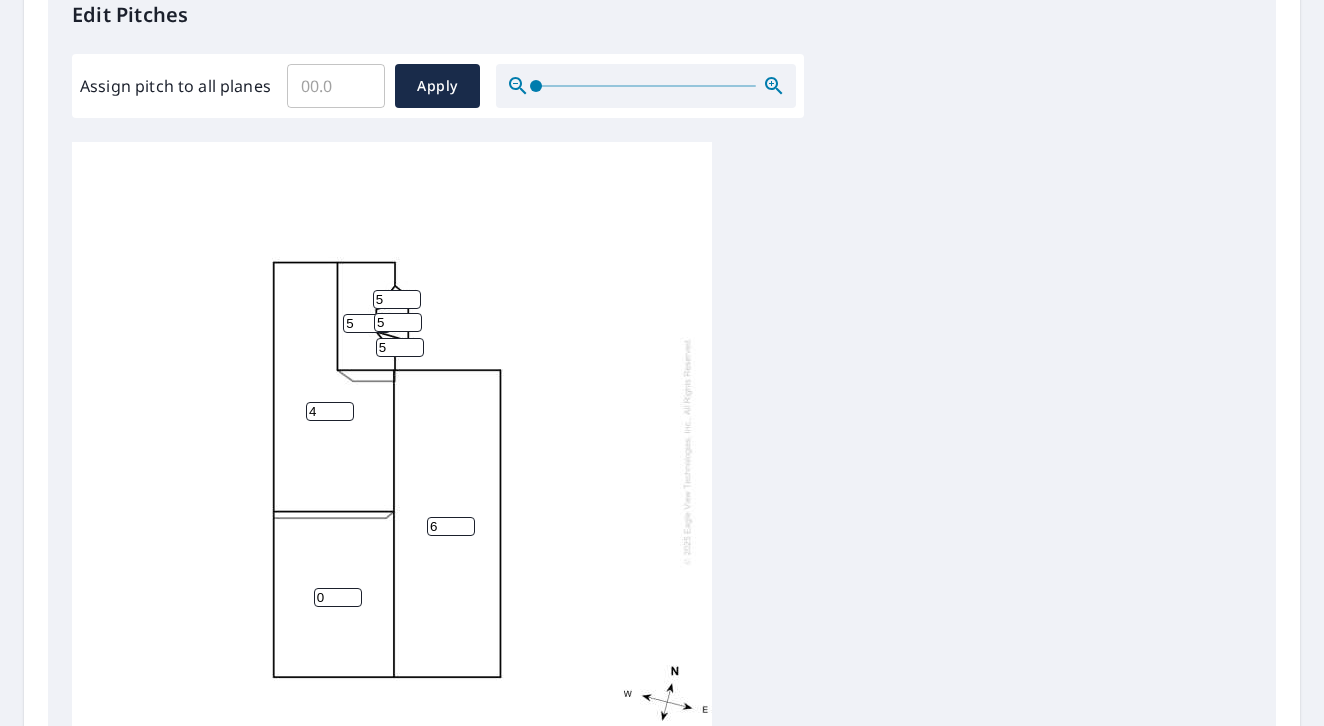 click on "6" at bounding box center (451, 526) 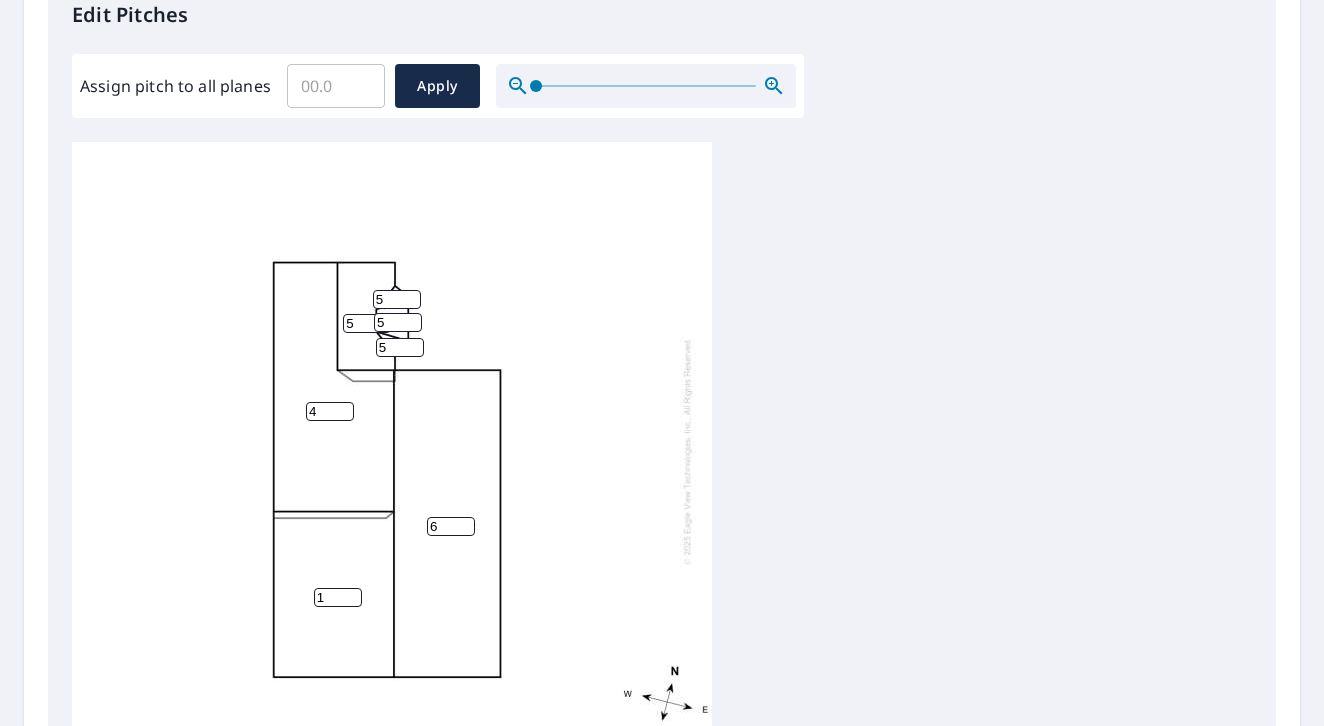 click on "1" at bounding box center (338, 597) 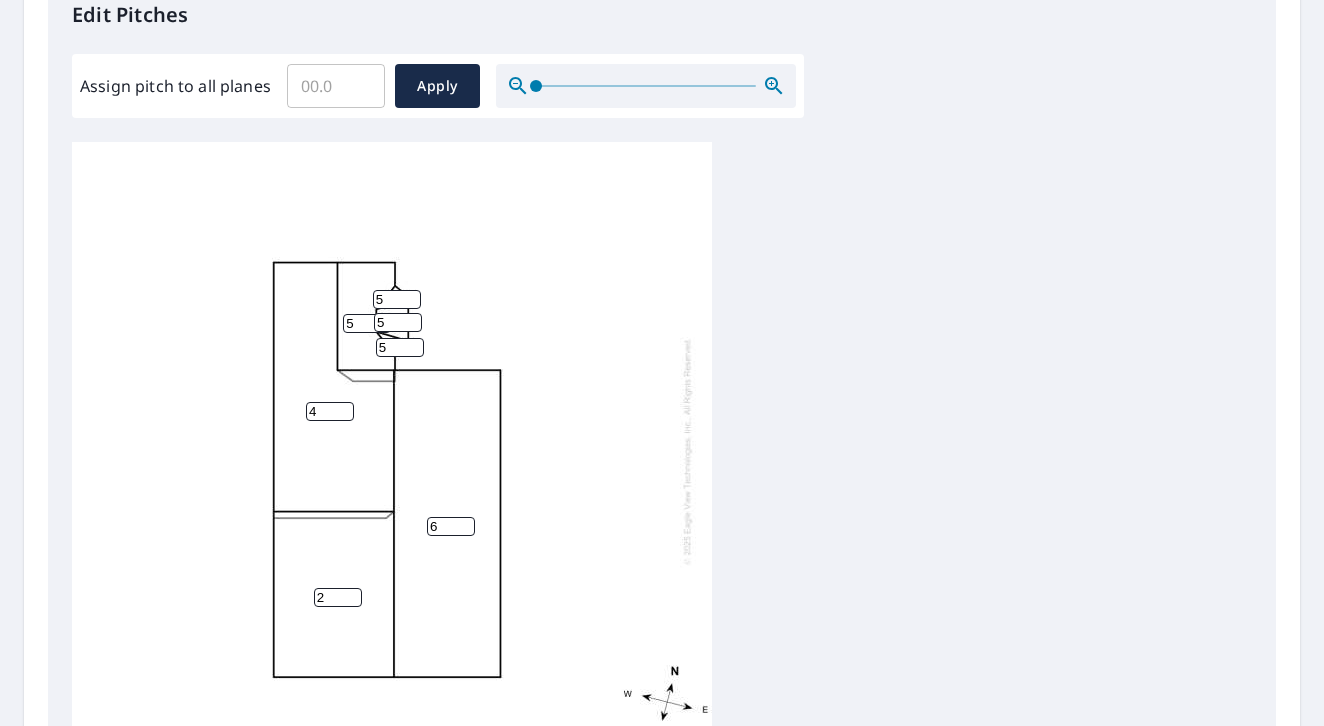click on "2" at bounding box center [338, 597] 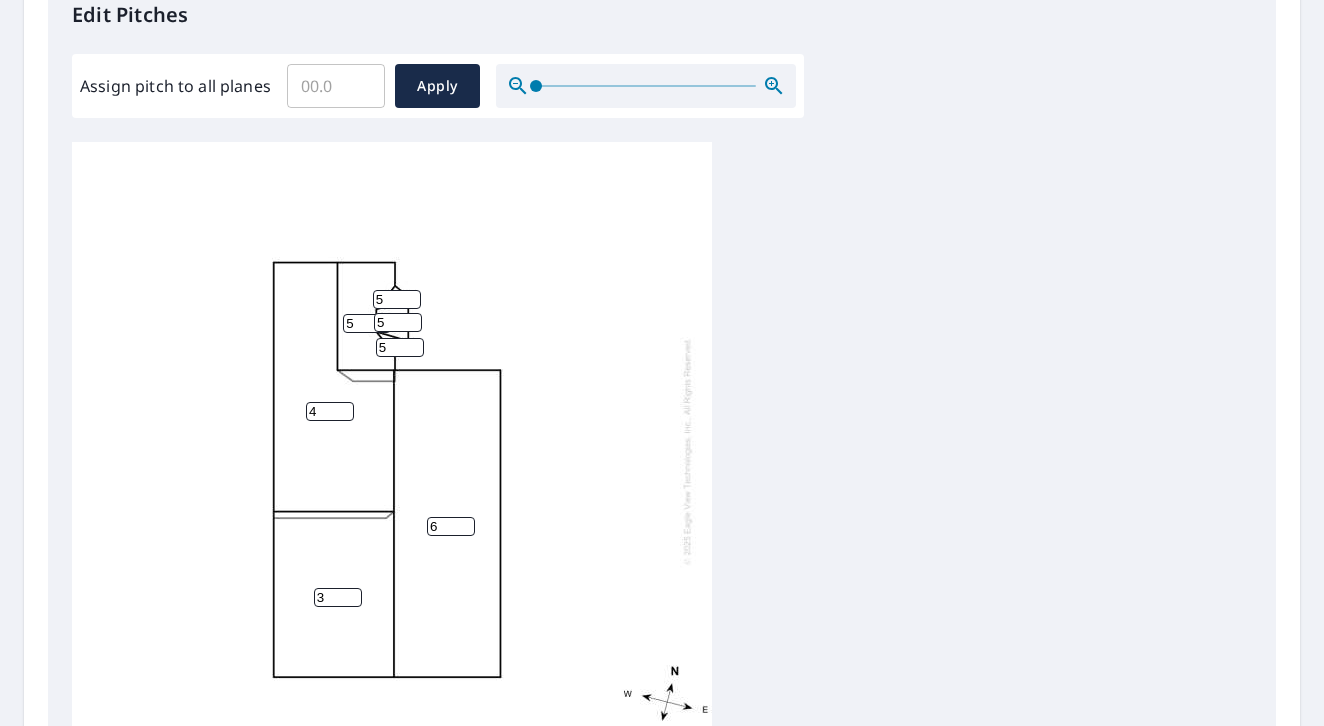 click on "3" at bounding box center (338, 597) 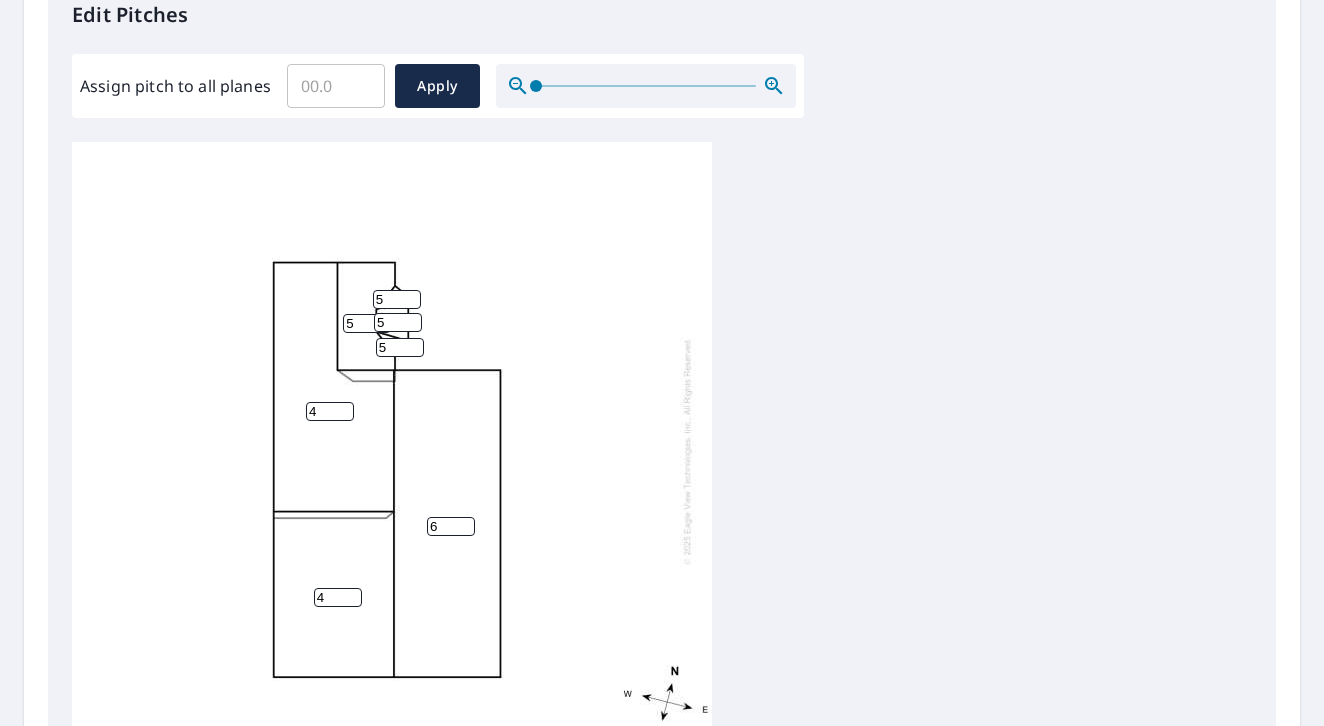 click on "4" at bounding box center [338, 597] 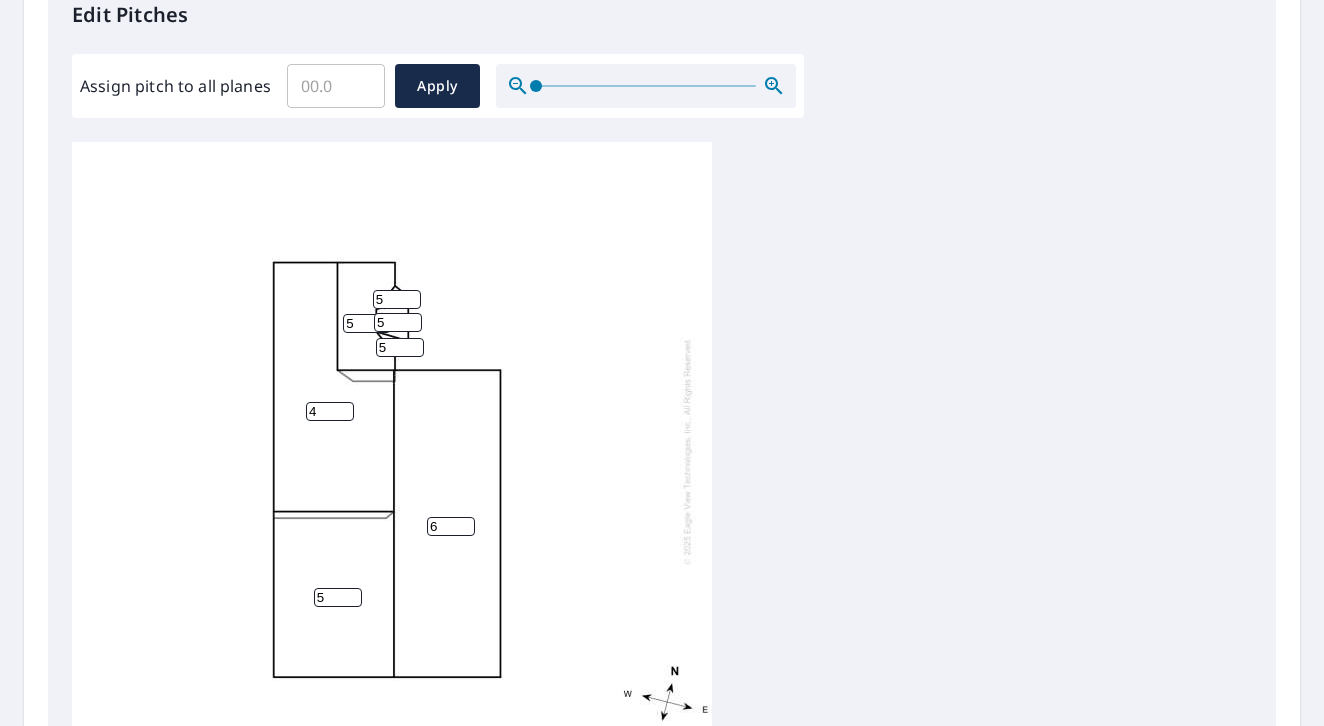 click on "5" at bounding box center [338, 597] 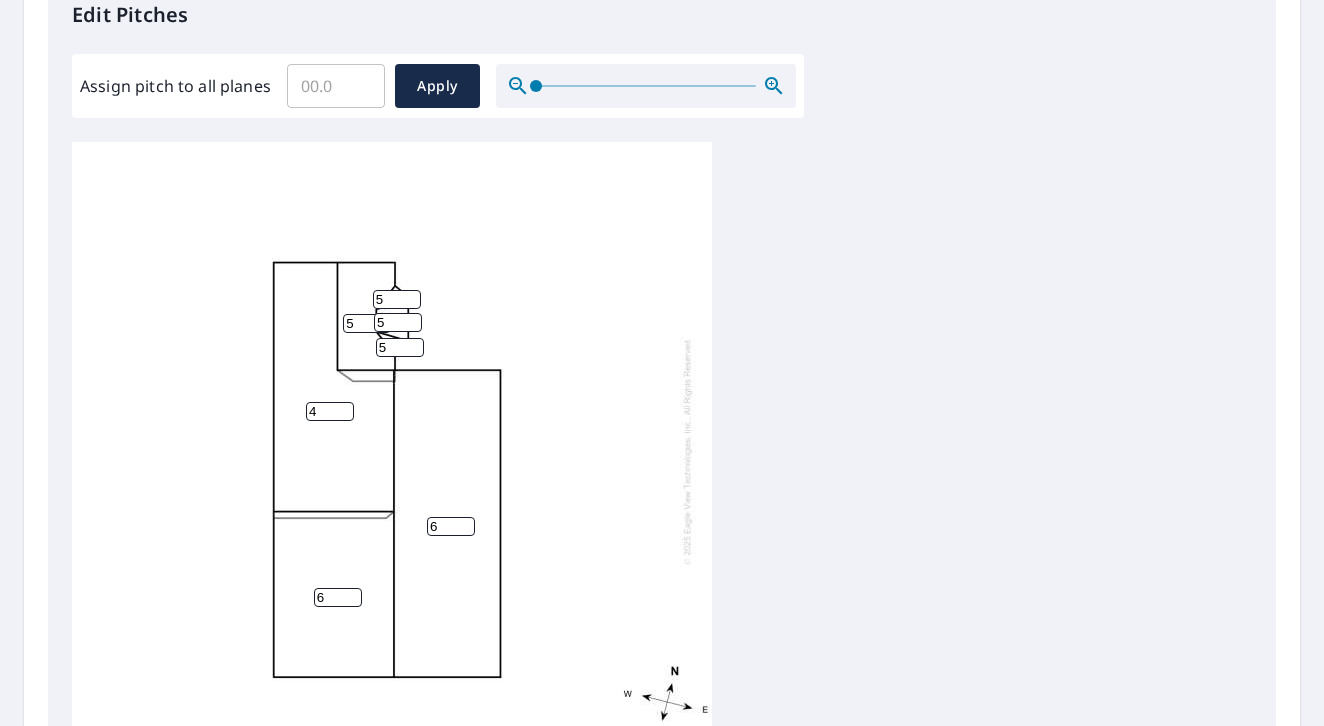 click on "6" at bounding box center [338, 597] 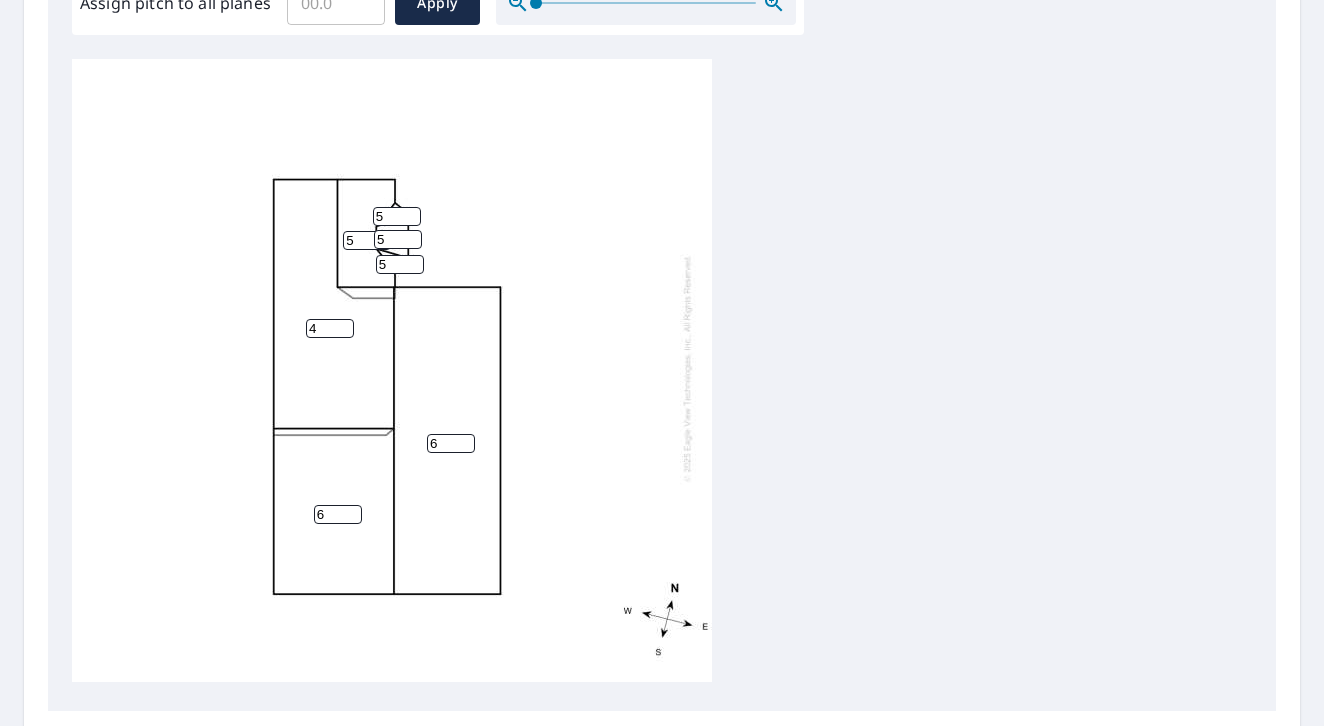 scroll, scrollTop: 650, scrollLeft: 0, axis: vertical 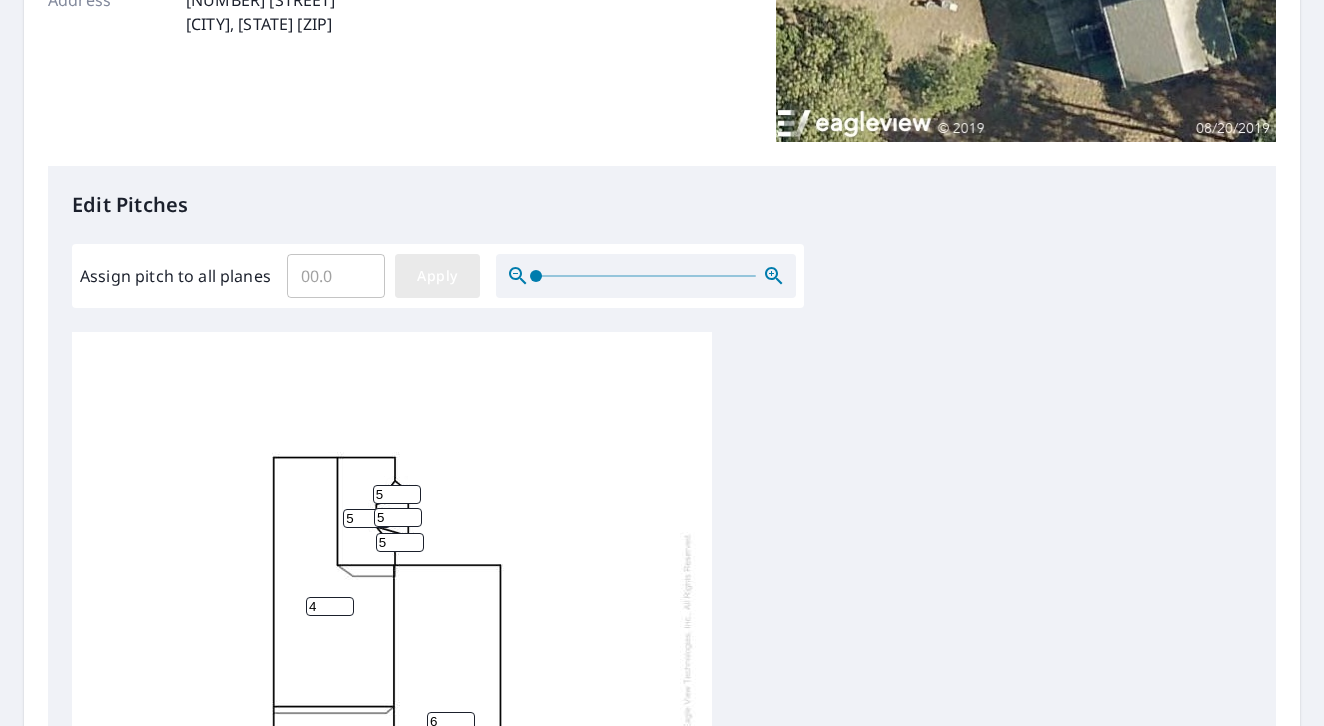 click on "Apply" at bounding box center [437, 276] 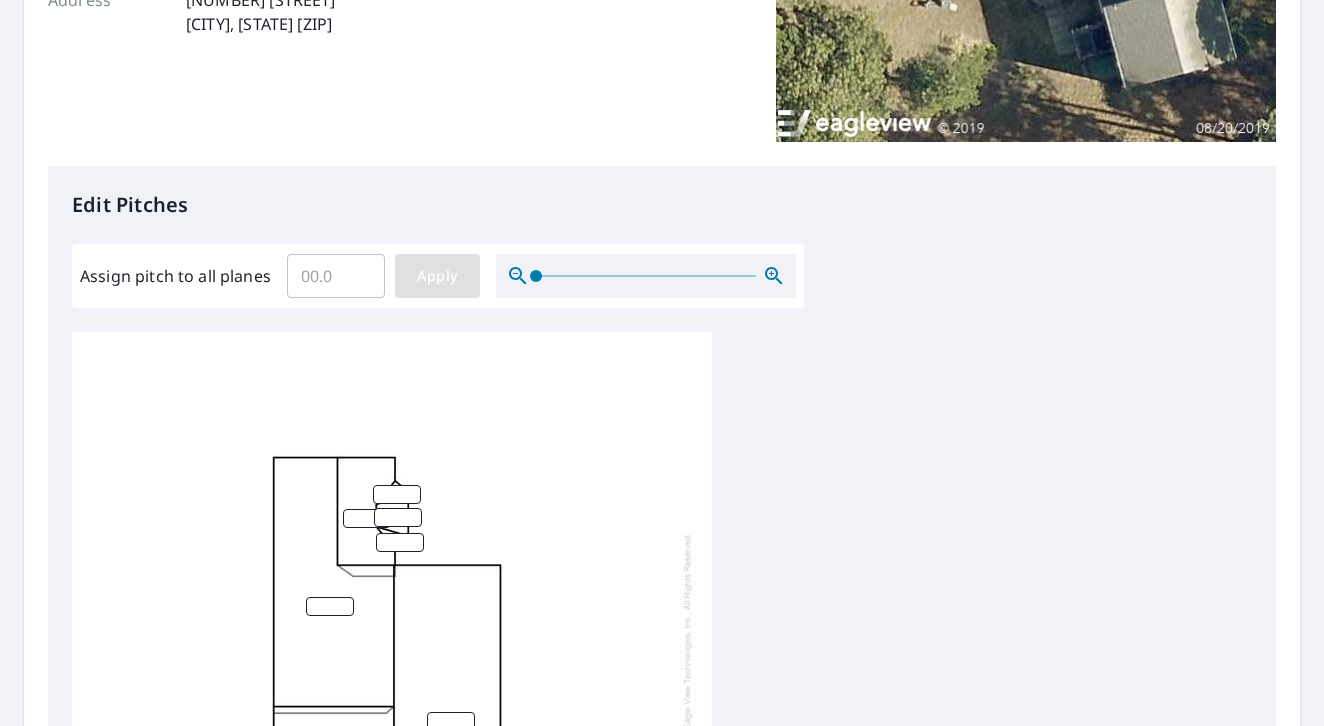 scroll, scrollTop: 0, scrollLeft: 0, axis: both 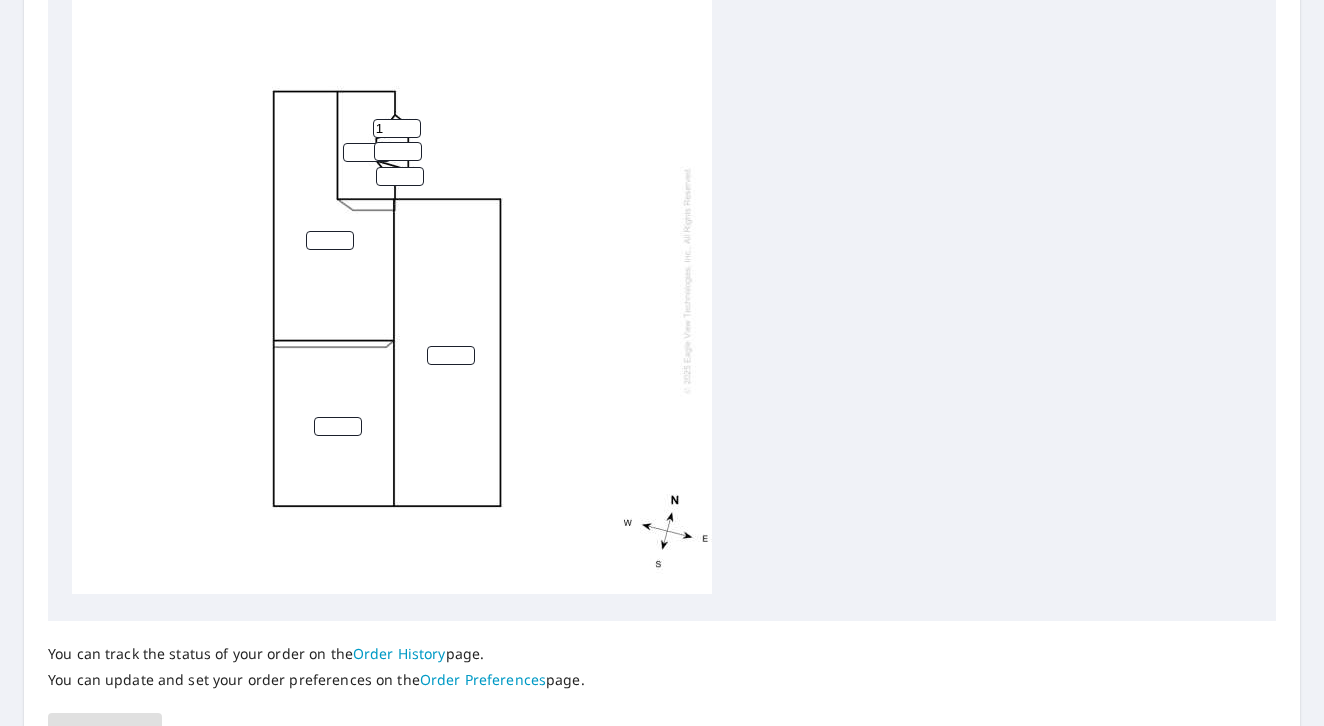 click on "1" at bounding box center (397, 128) 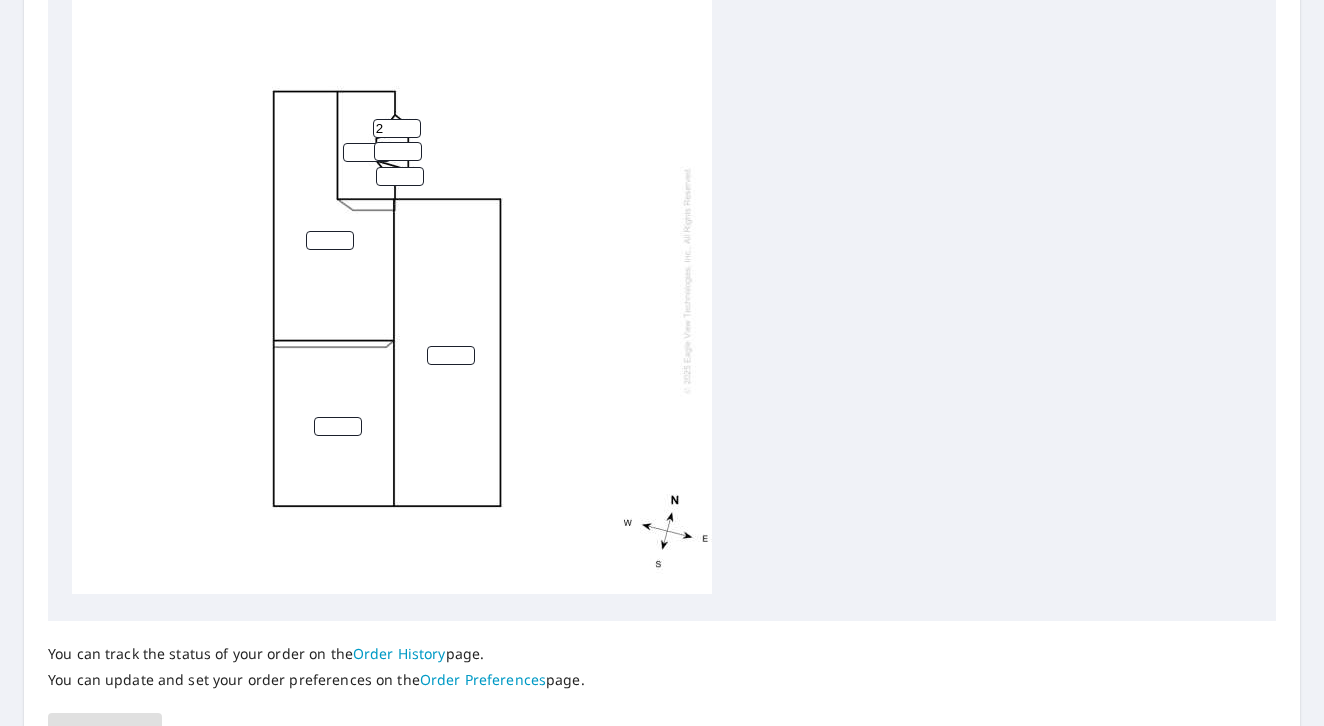 click on "2" at bounding box center [397, 128] 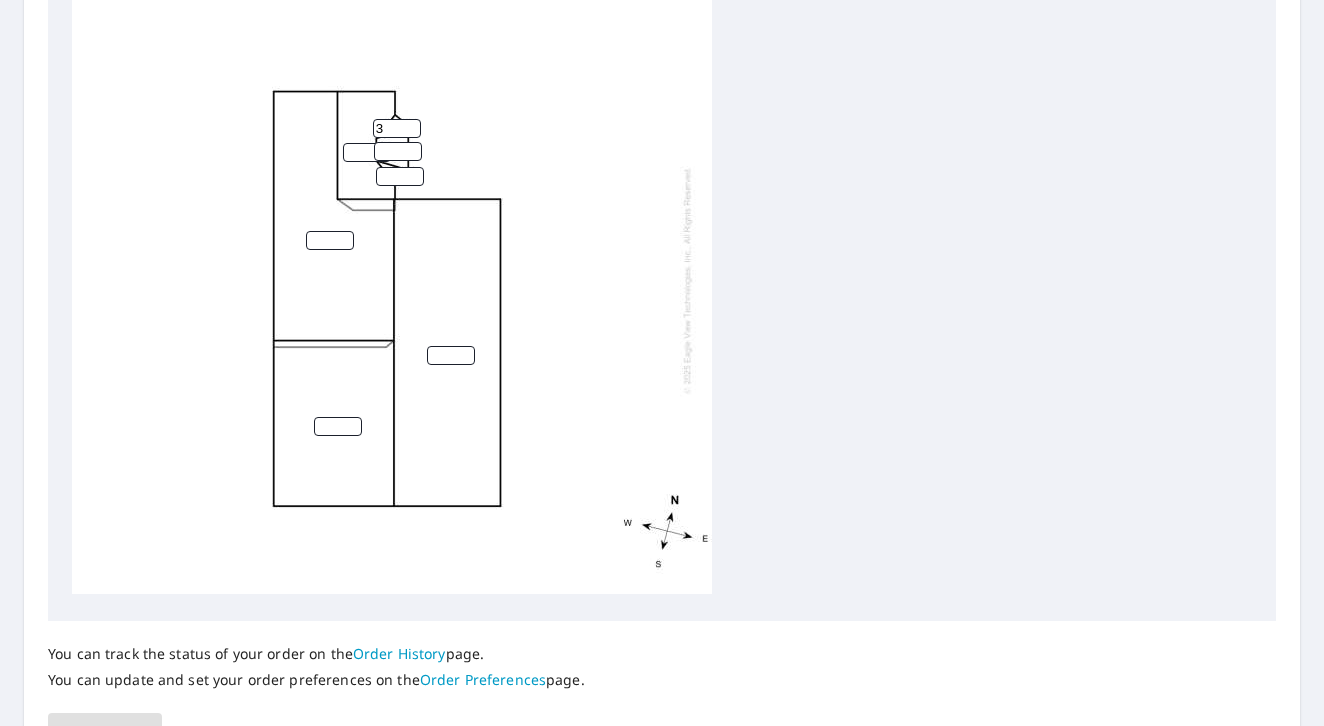 click on "3" at bounding box center [397, 128] 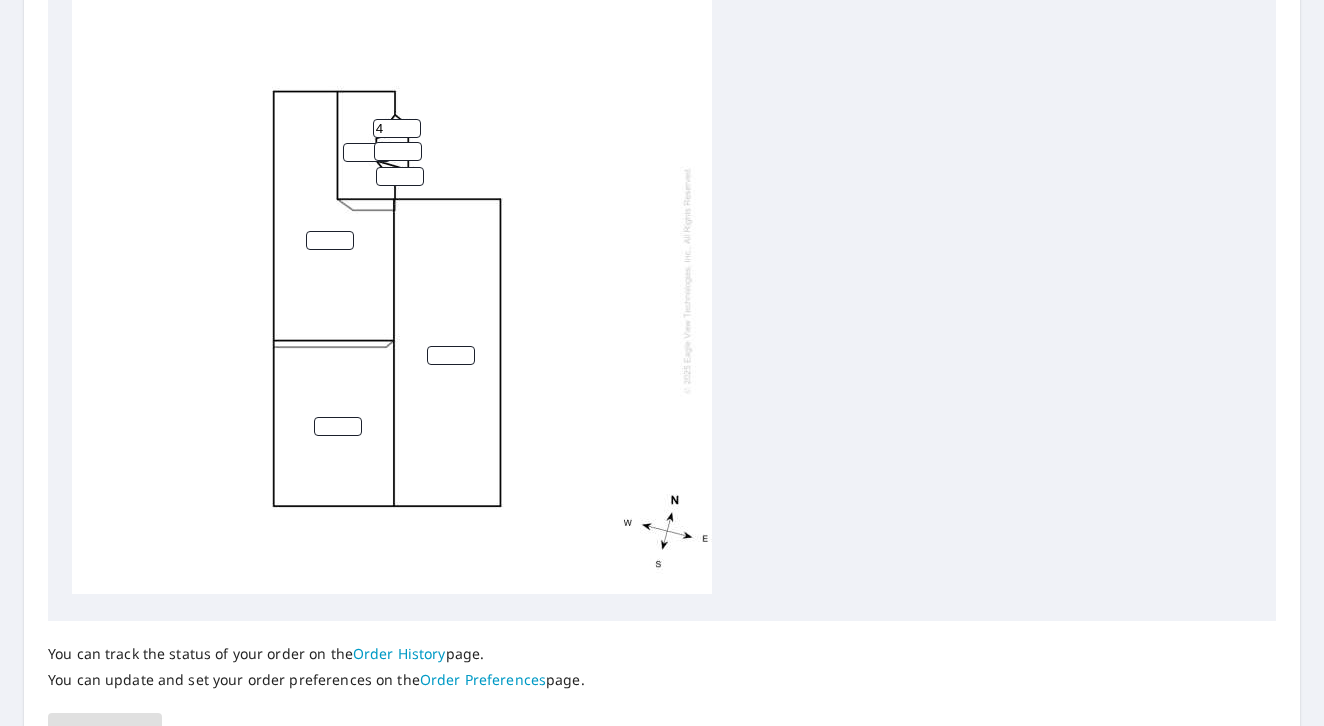 click on "4" at bounding box center (397, 128) 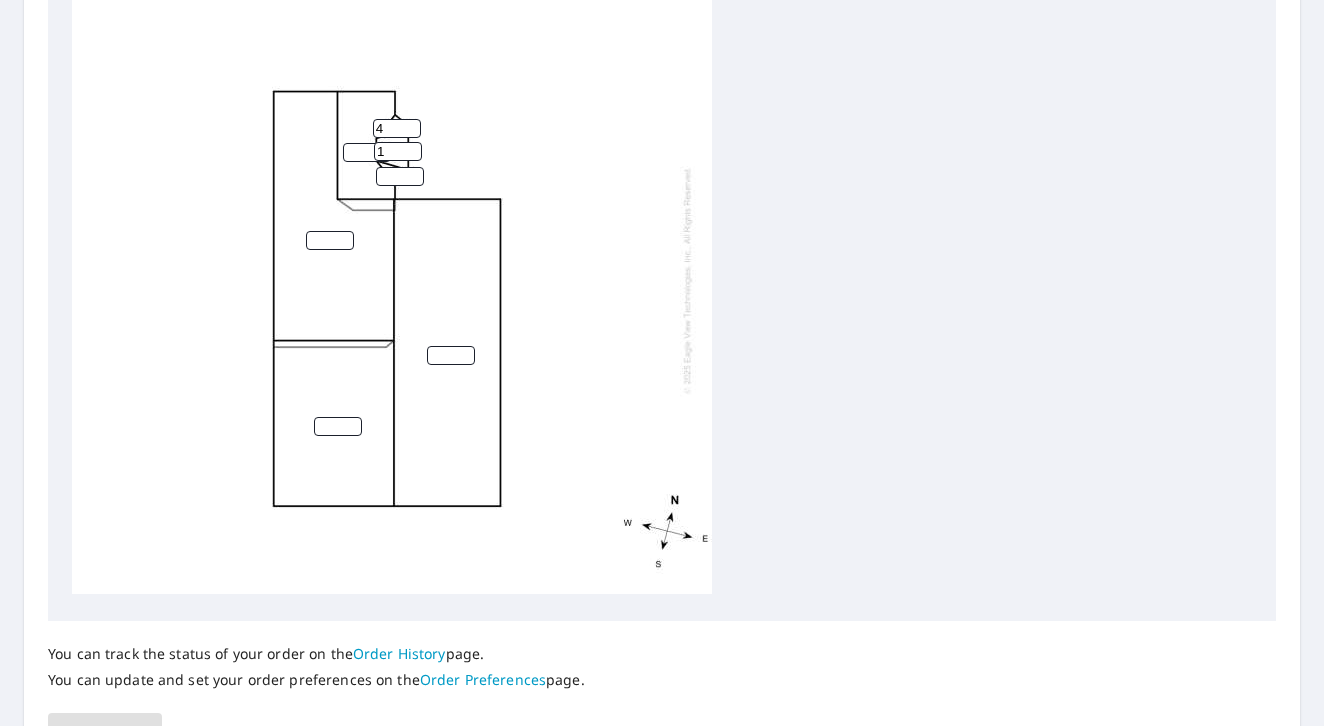 click on "1" at bounding box center (398, 151) 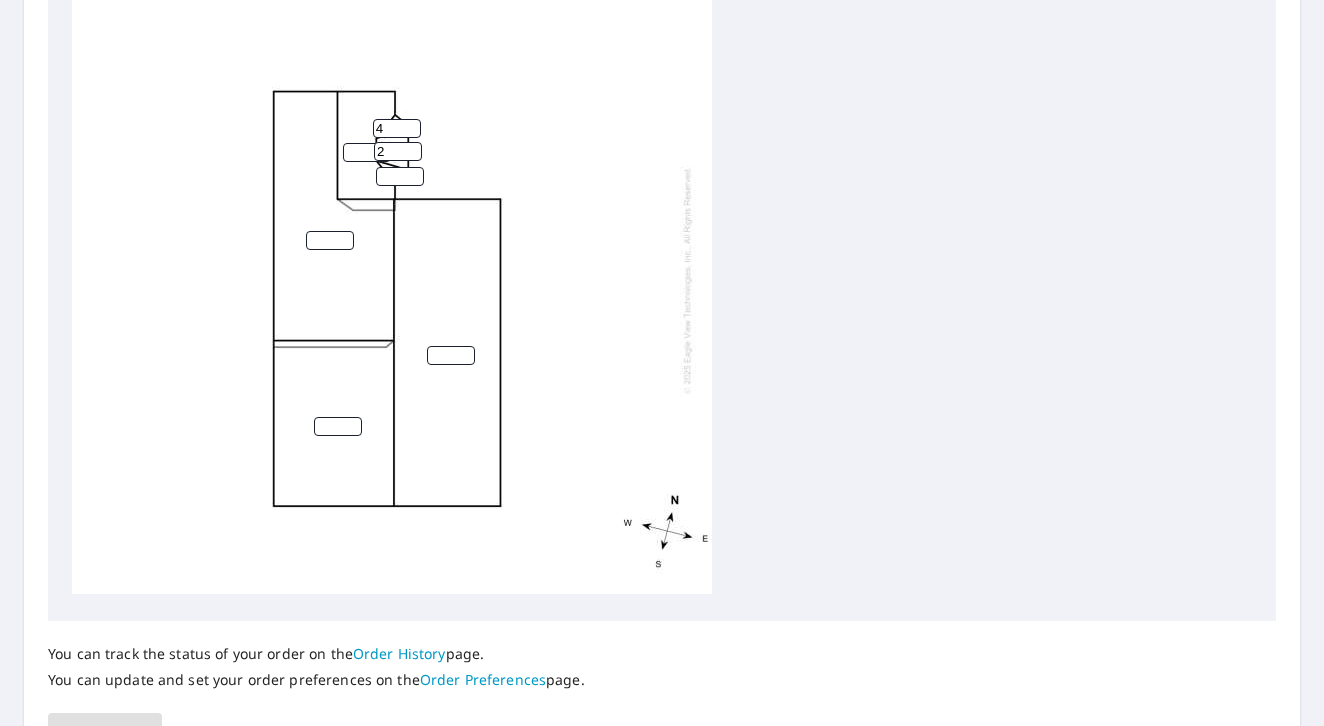 click on "2" at bounding box center [398, 151] 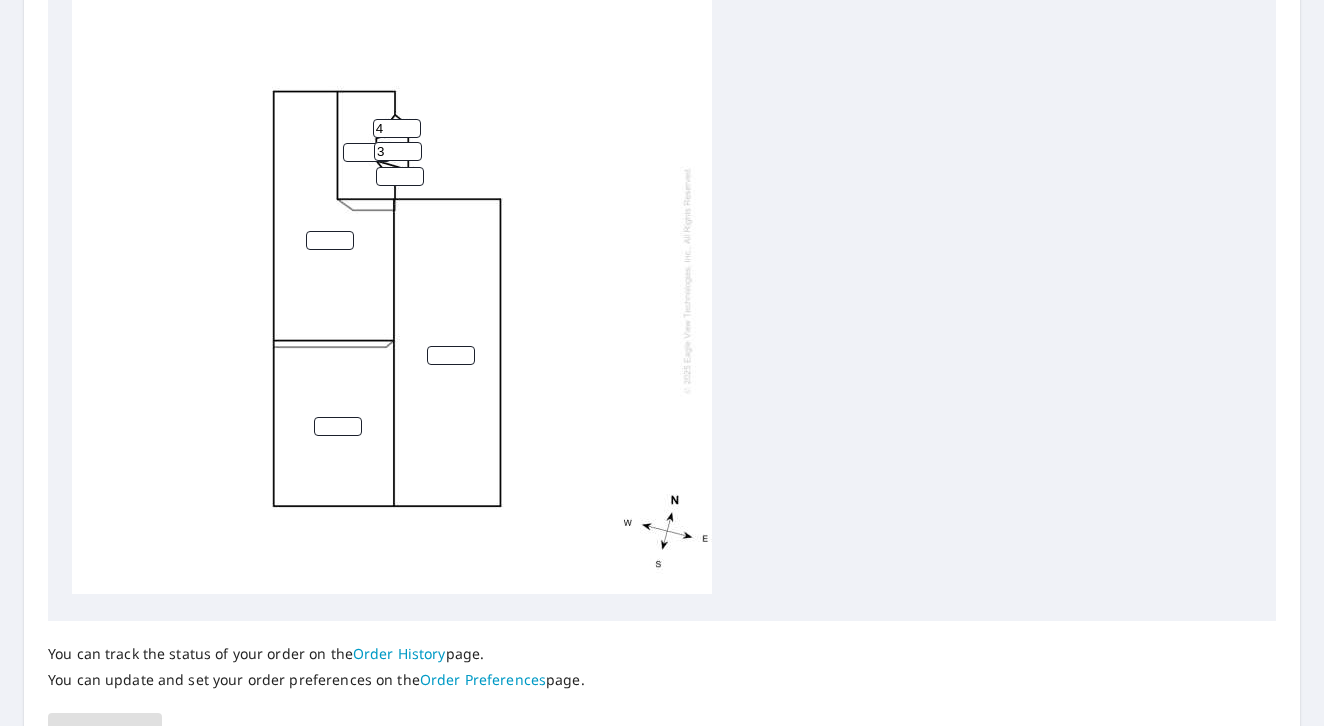 click on "3" at bounding box center [398, 151] 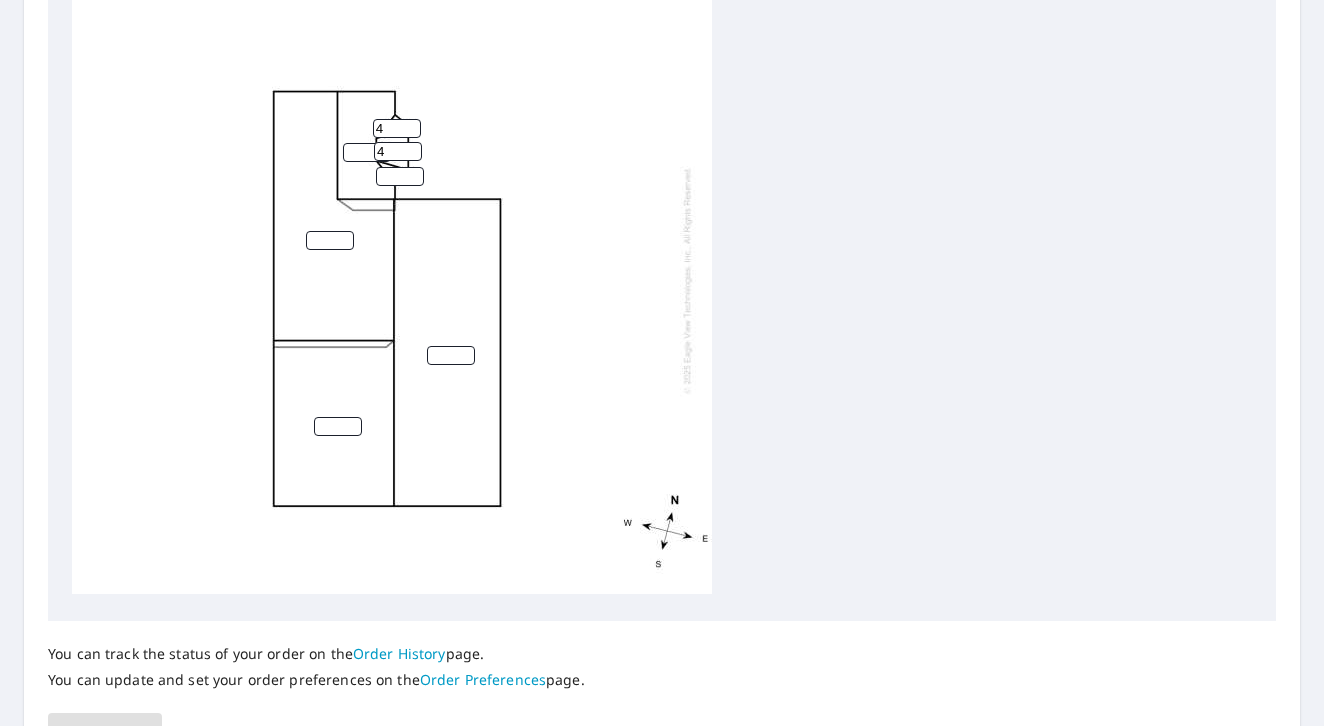 click on "4" at bounding box center [398, 151] 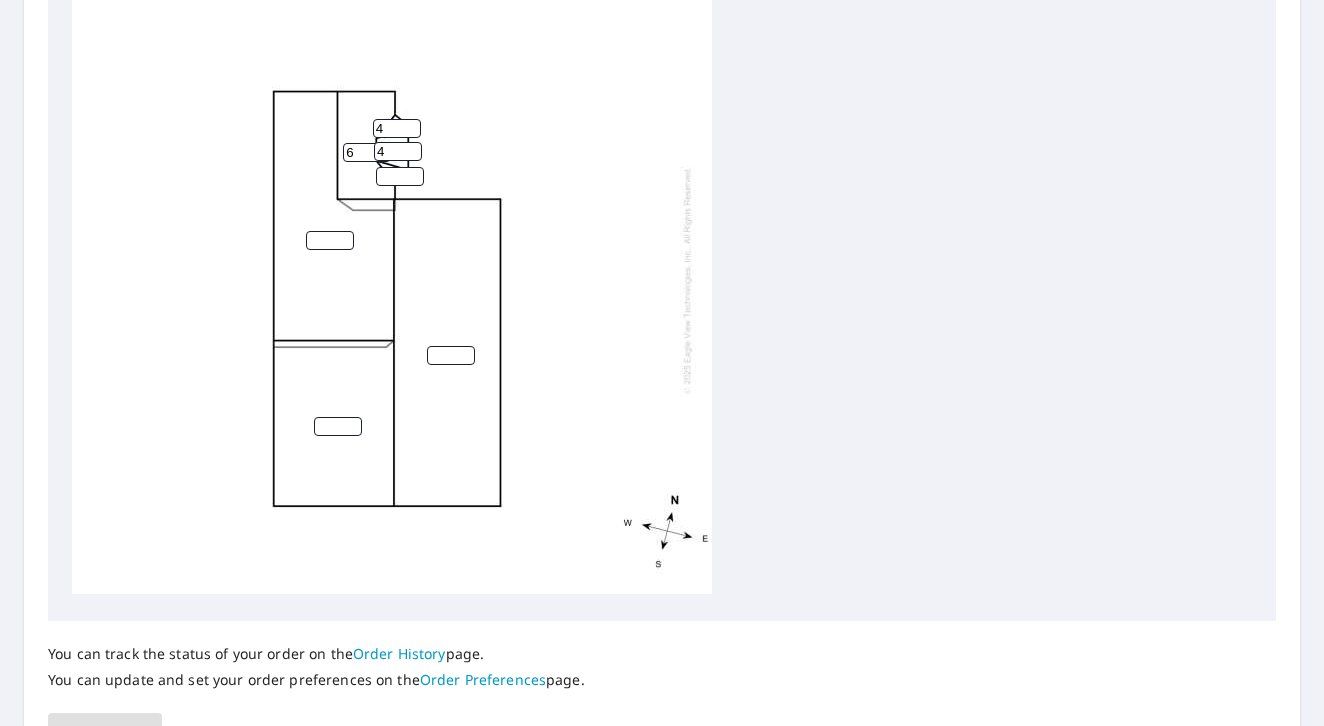 type on "6" 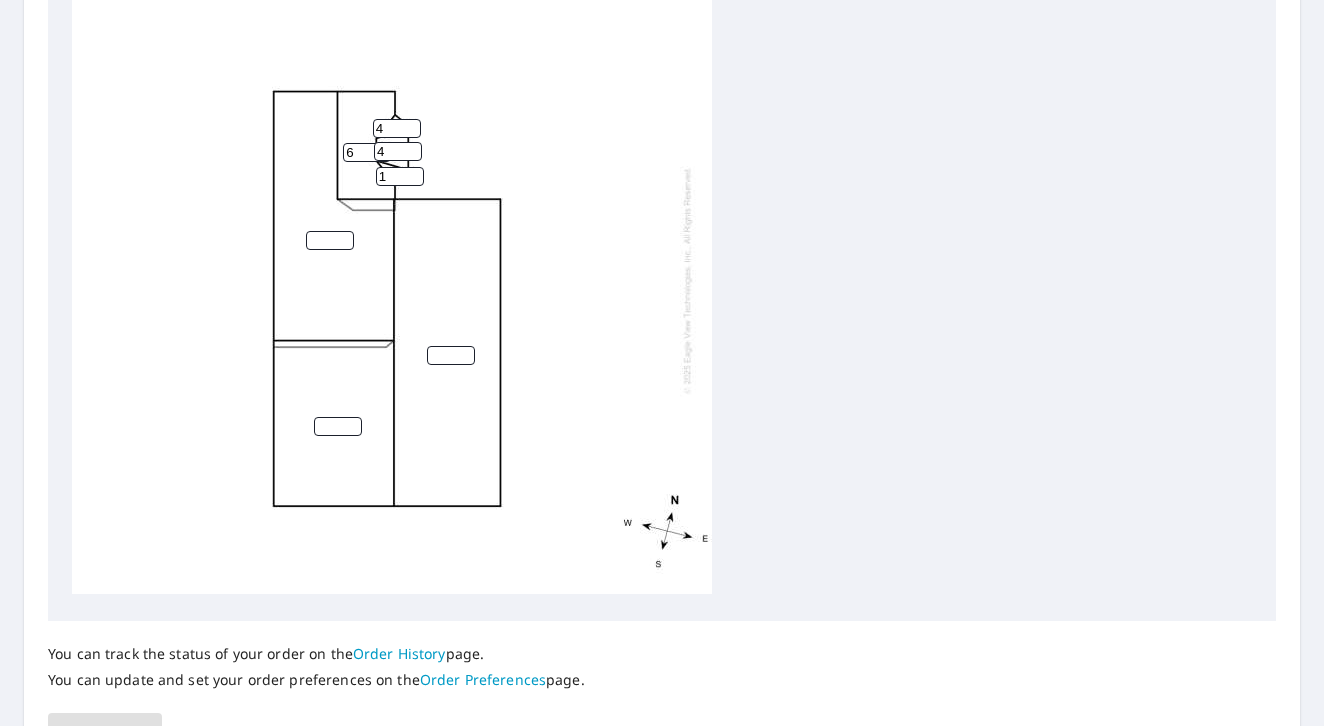 click on "1" at bounding box center [400, 176] 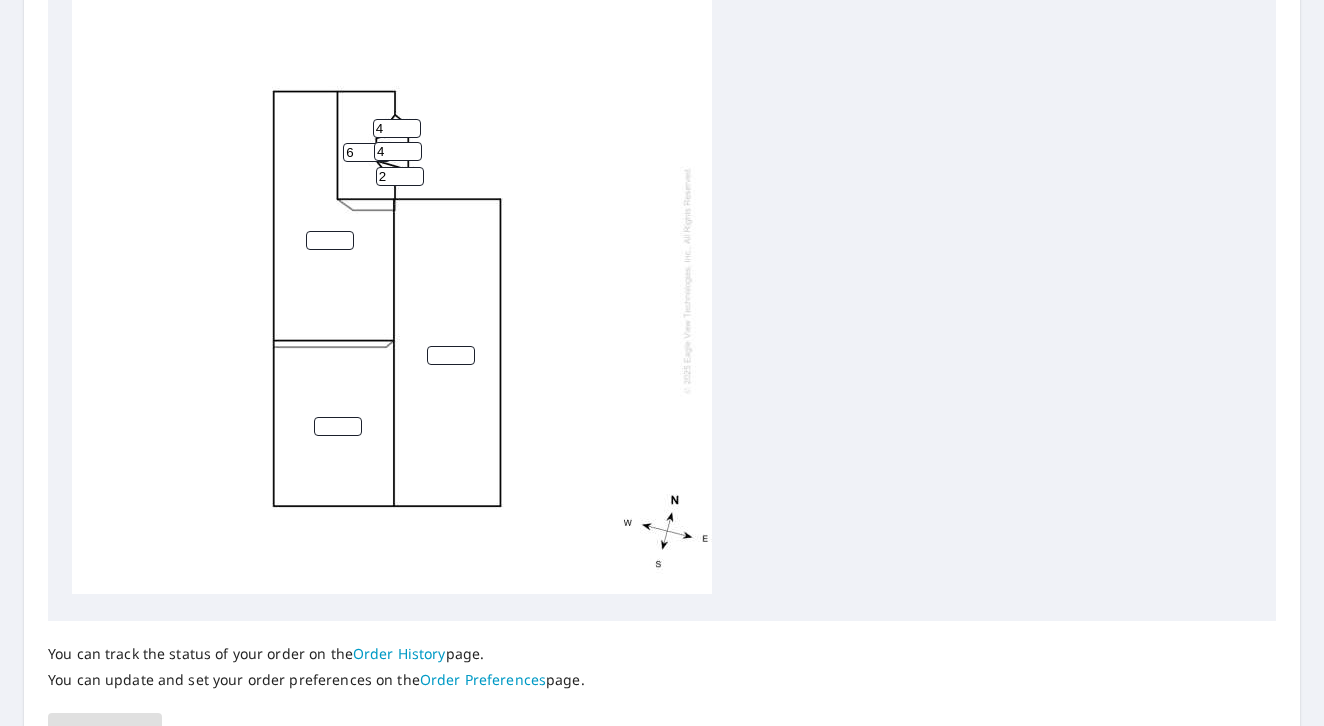 click on "2" at bounding box center [400, 176] 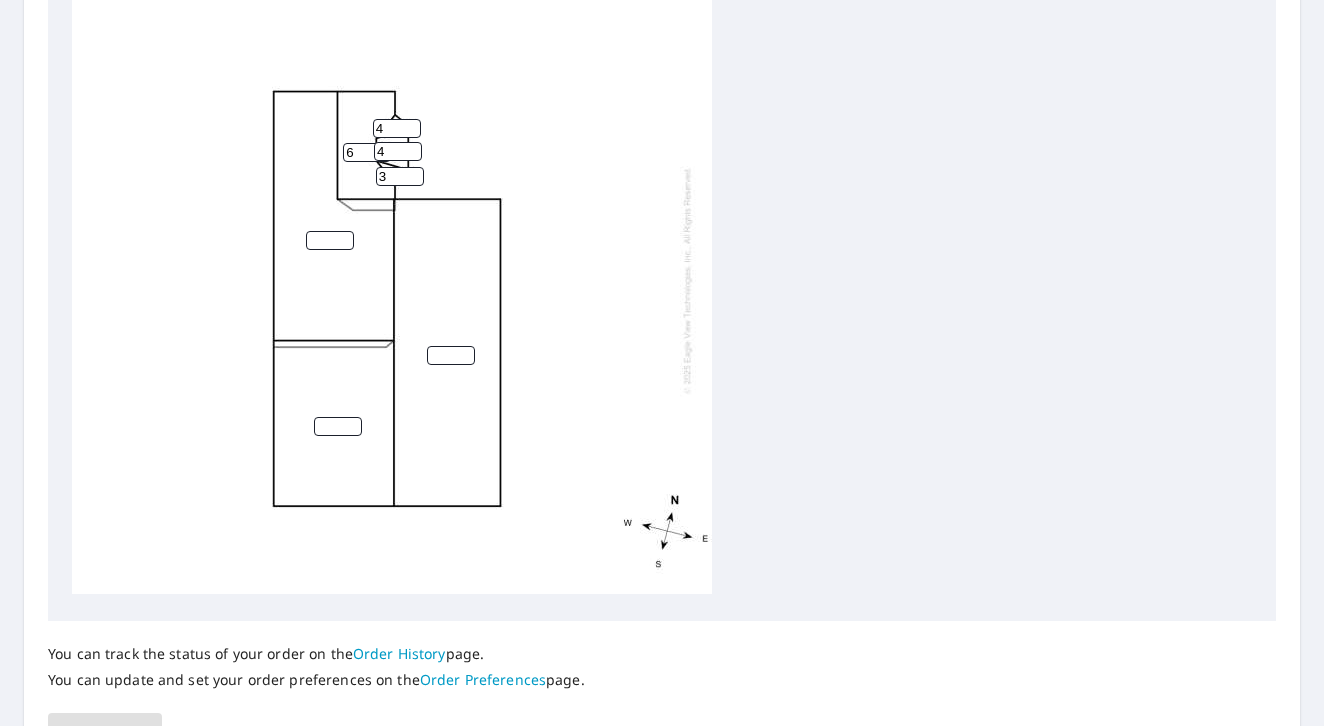 click on "3" at bounding box center (400, 176) 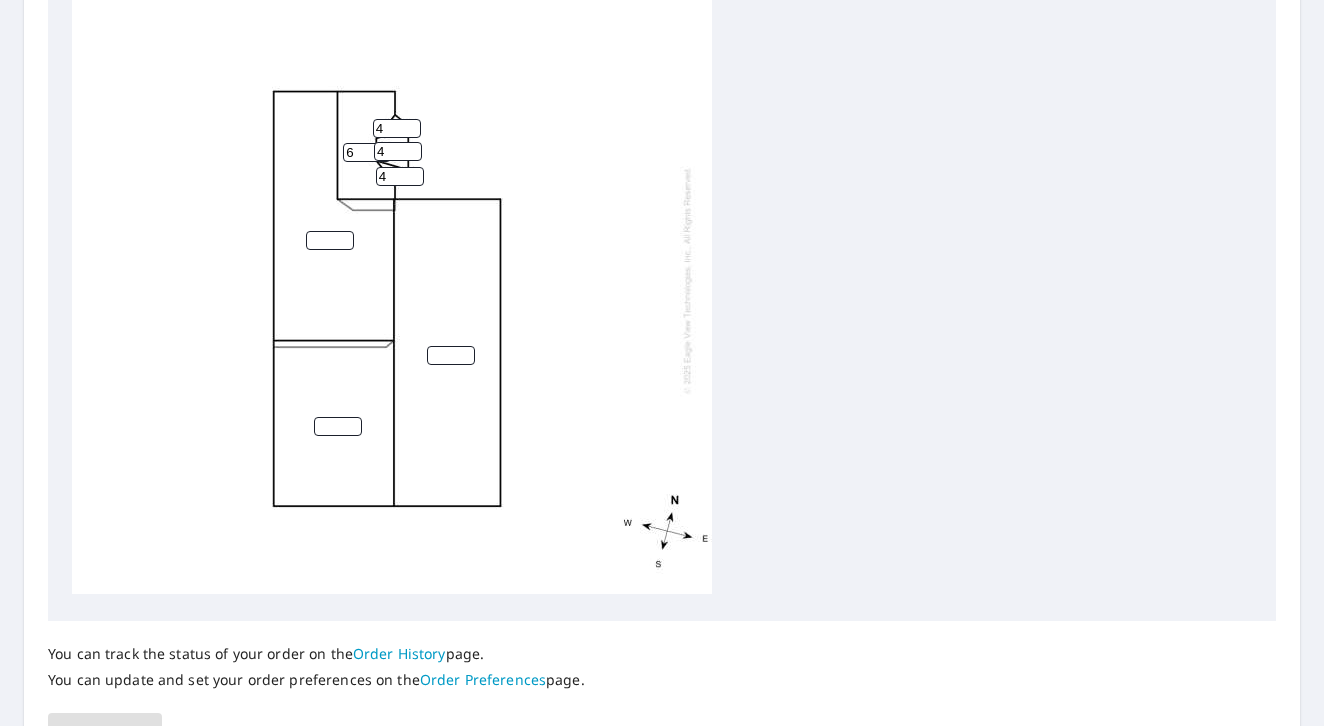 click on "4" at bounding box center (400, 176) 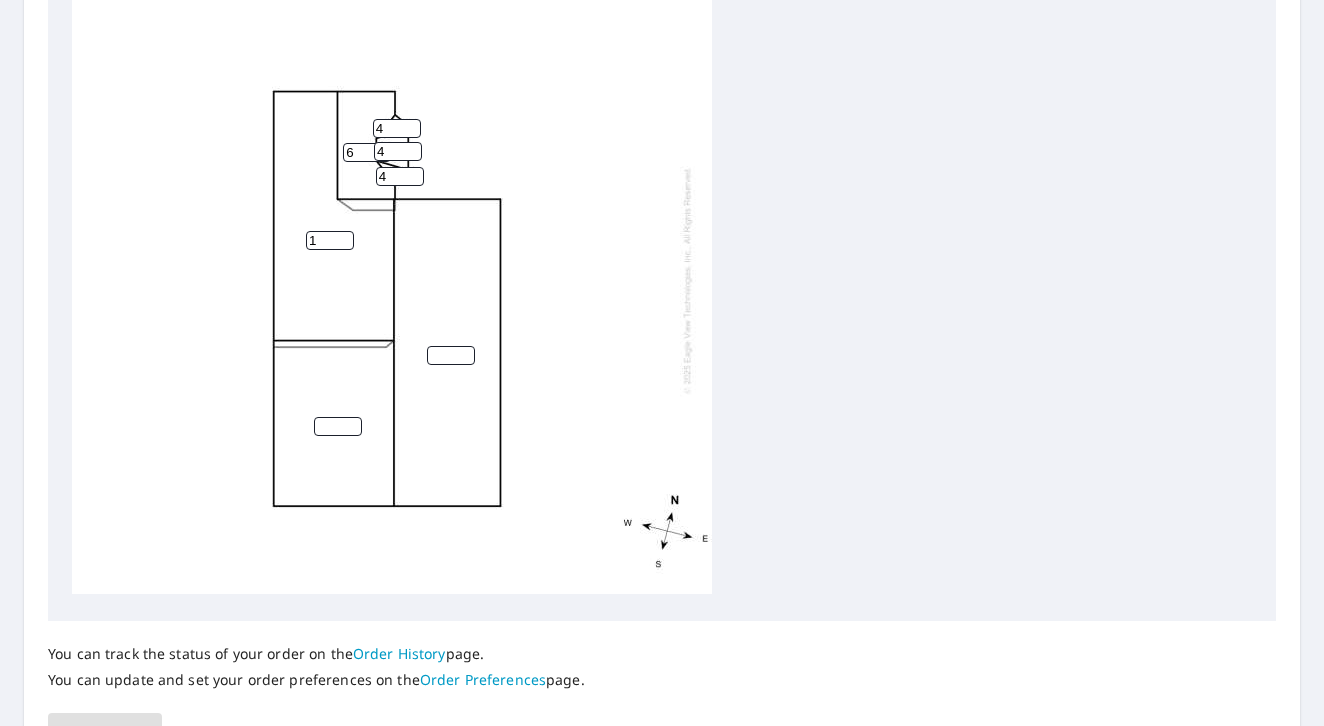 click on "1" at bounding box center (330, 240) 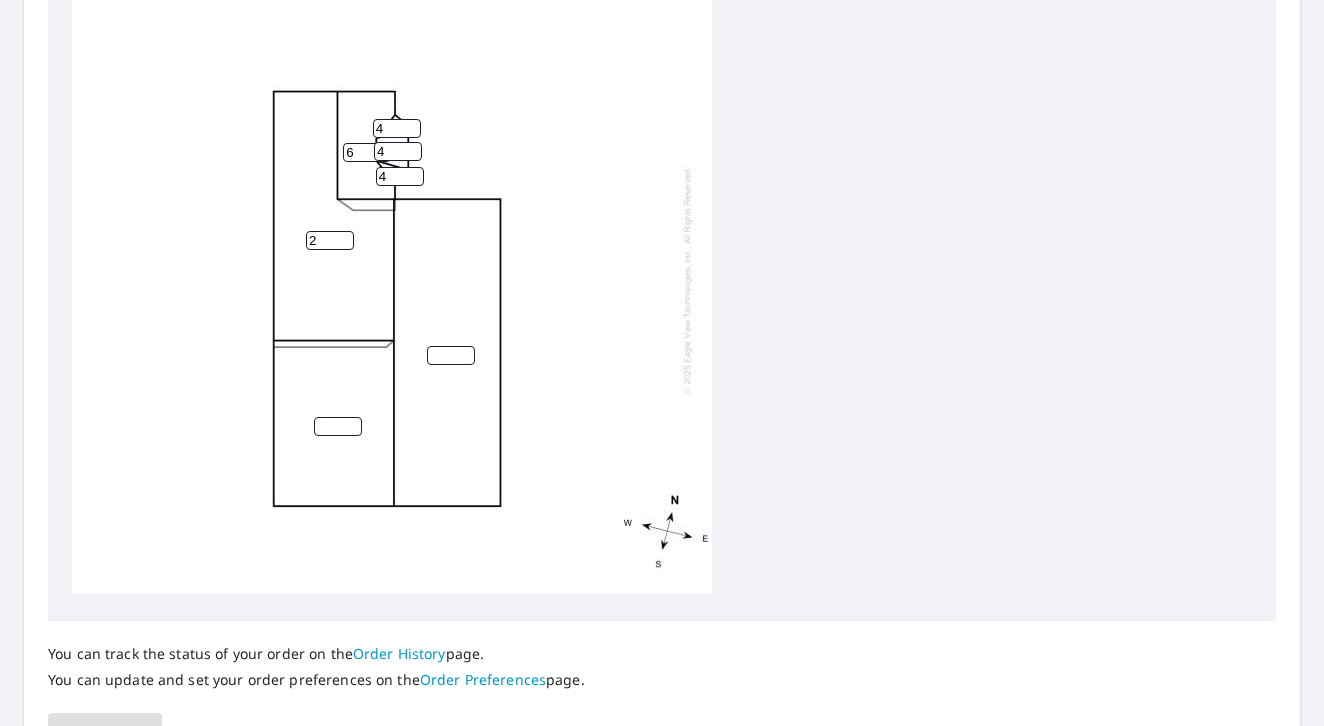 click on "2" at bounding box center [330, 240] 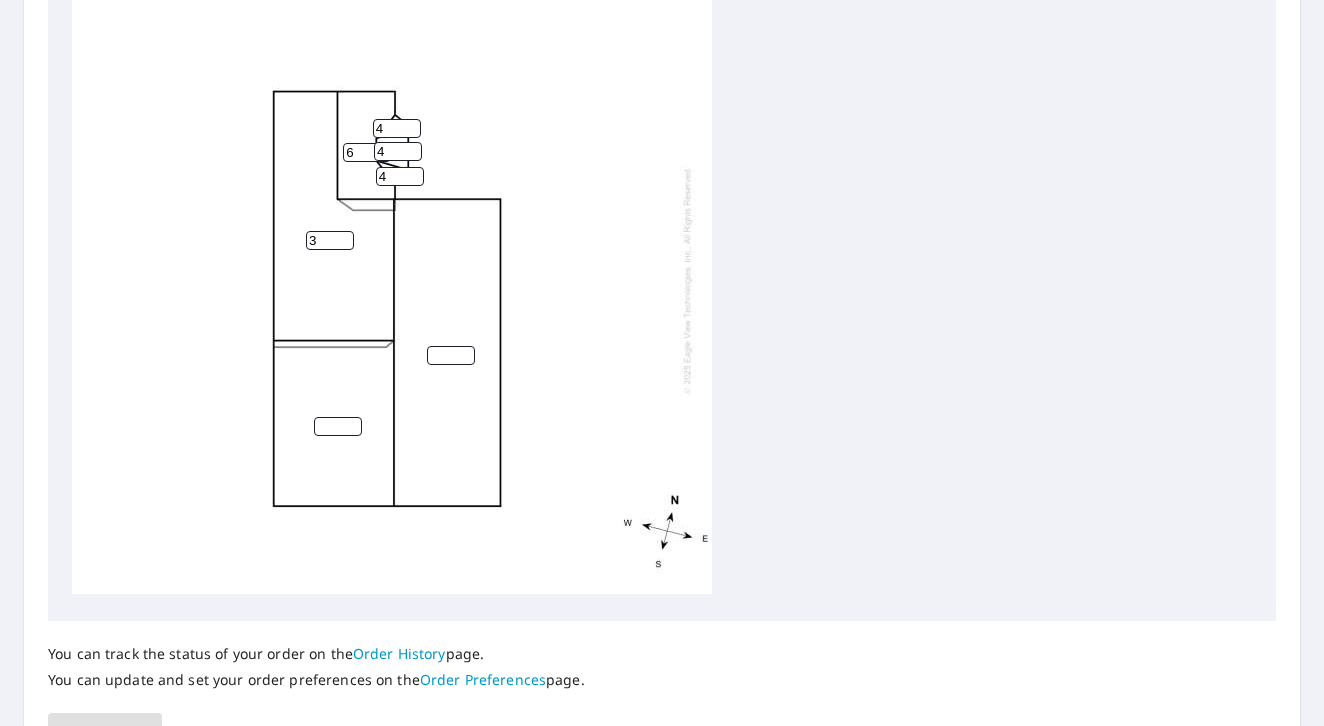 click on "3" at bounding box center (330, 240) 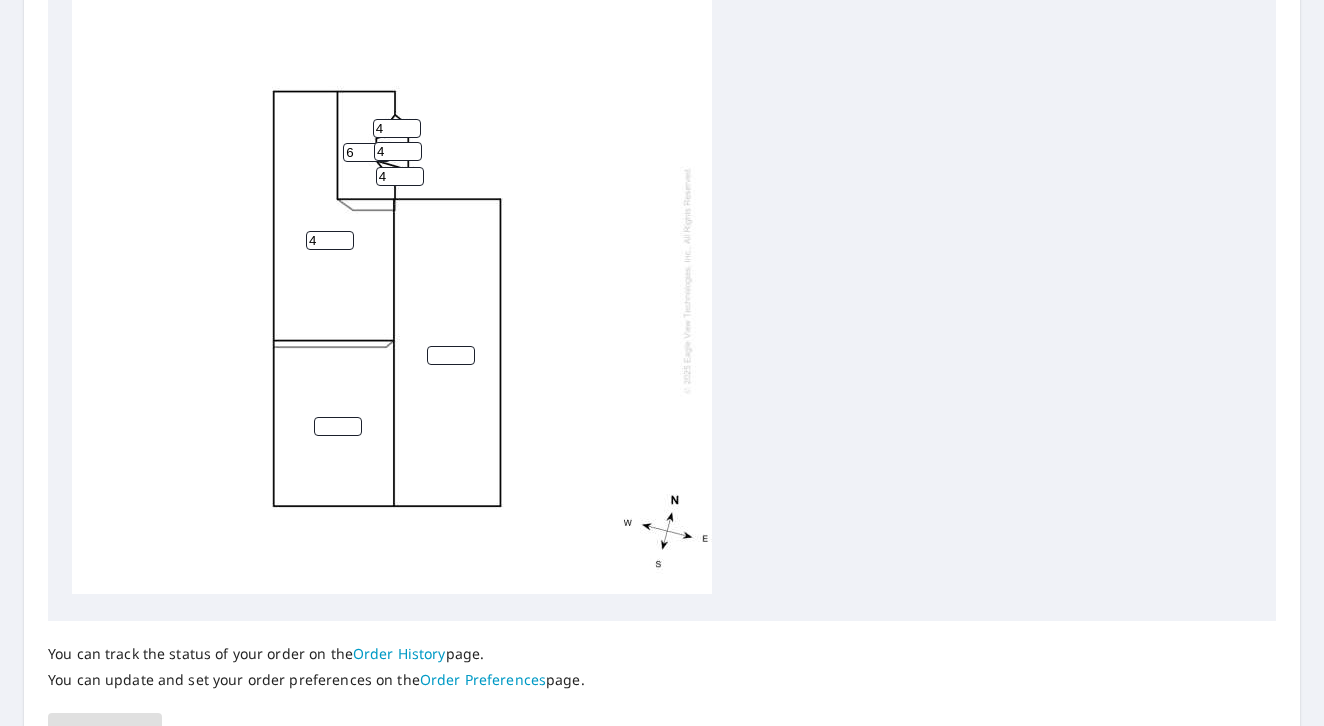 click on "4" at bounding box center (330, 240) 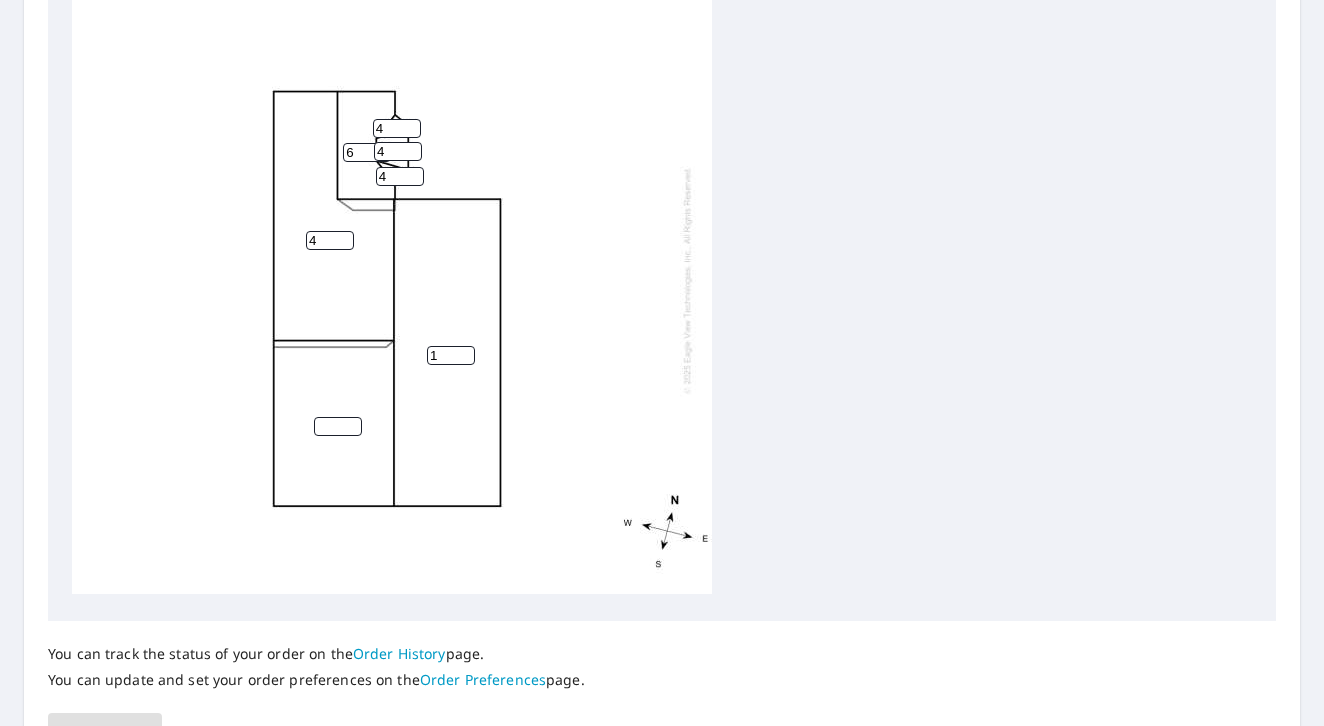 click on "1" at bounding box center [451, 355] 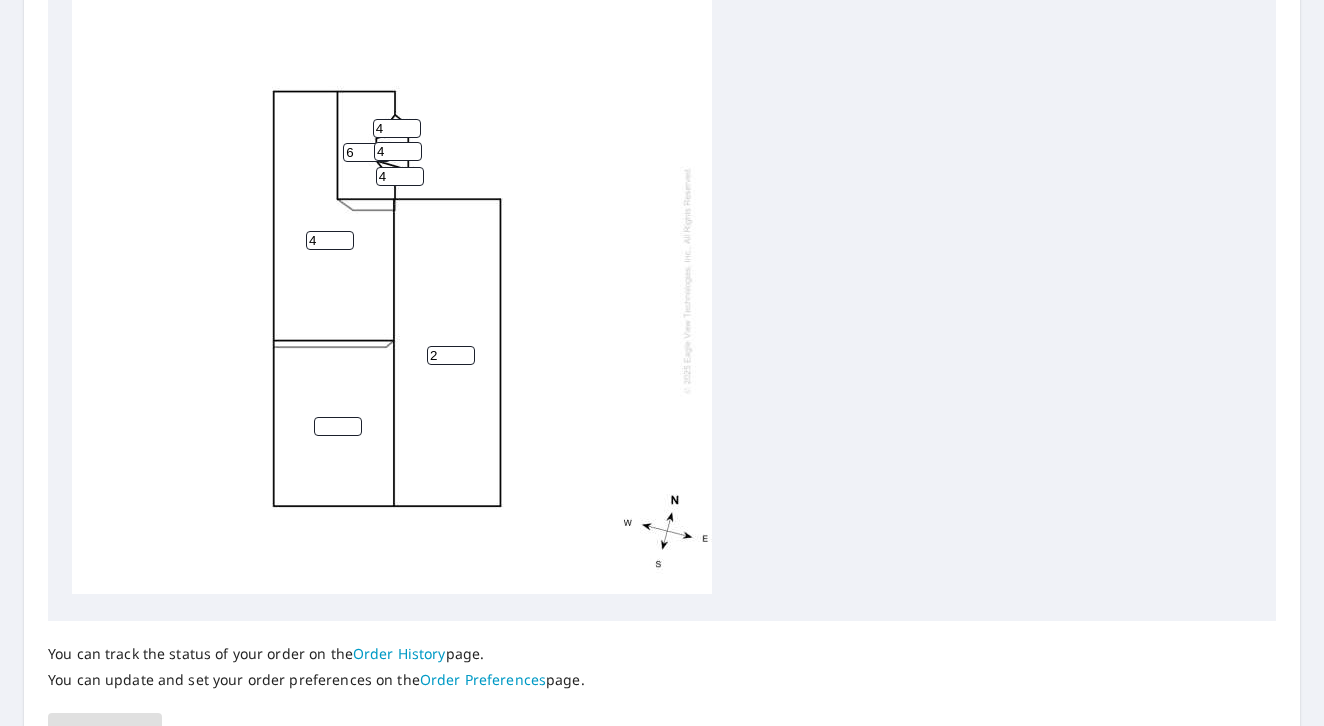 click on "2" at bounding box center [451, 355] 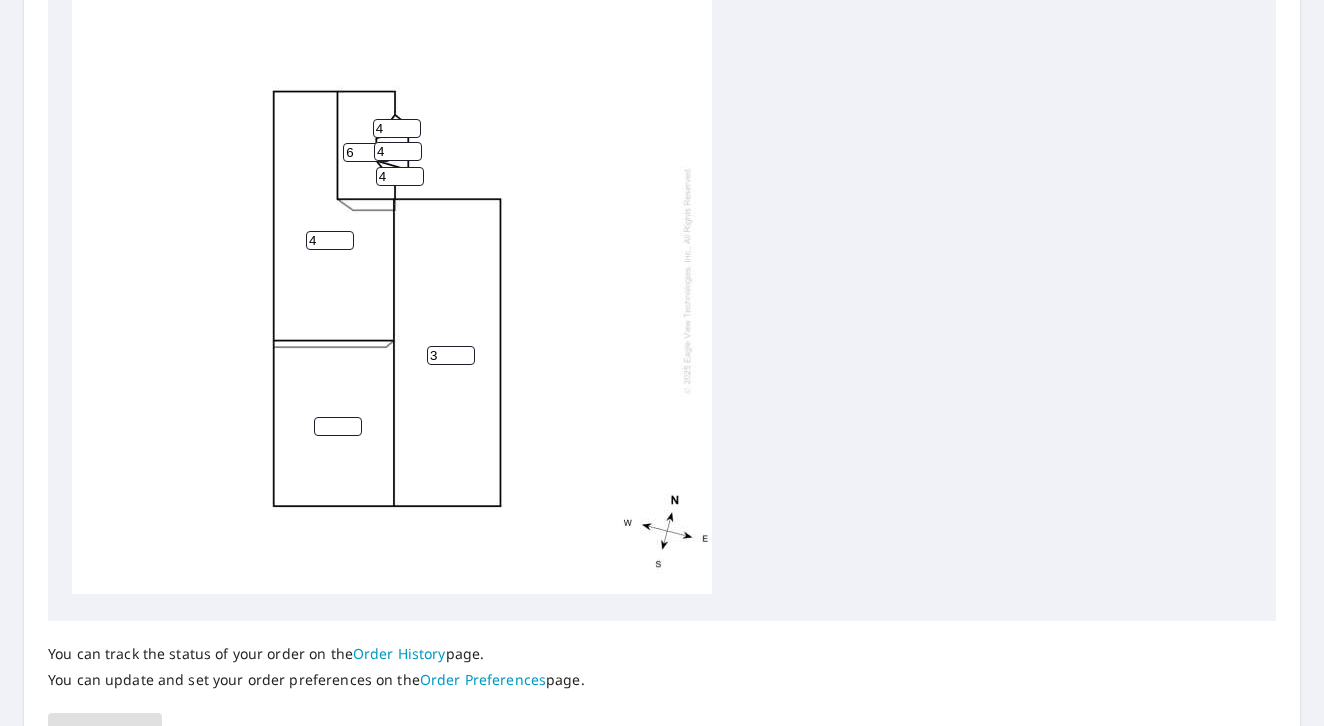 click on "3" at bounding box center (451, 355) 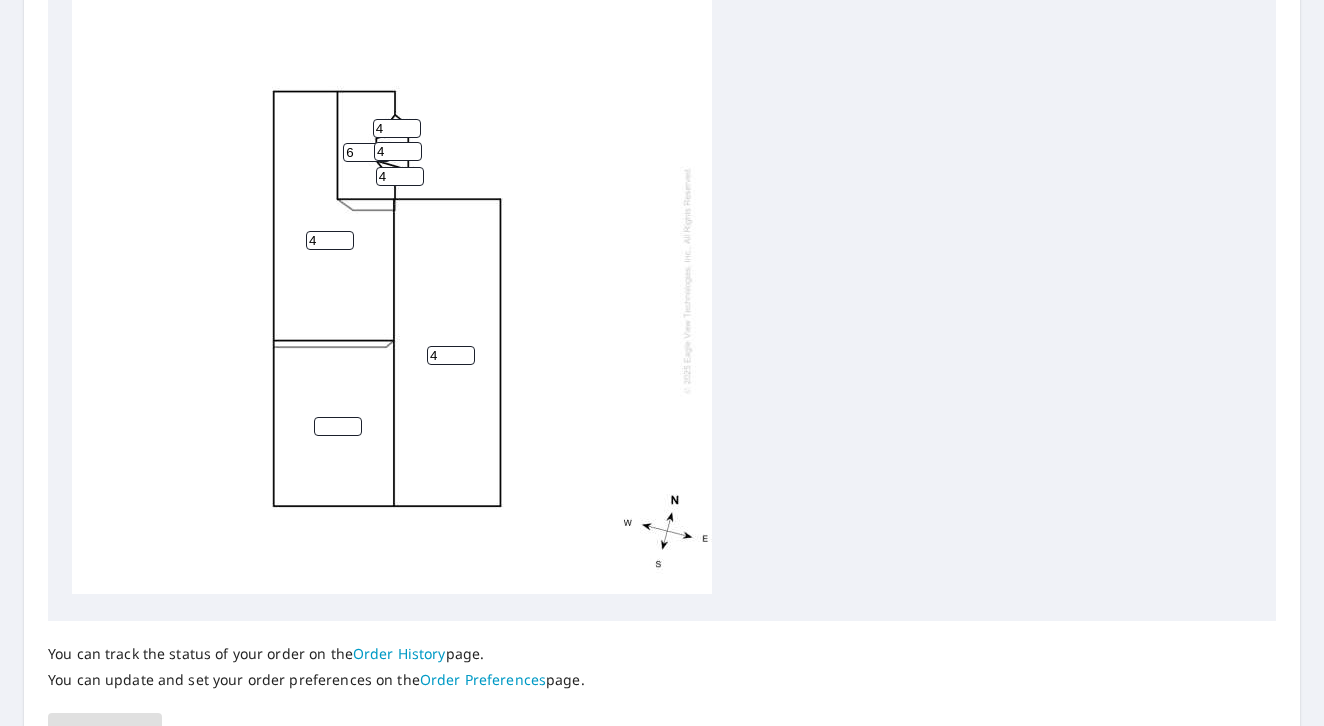 click on "4" at bounding box center (451, 355) 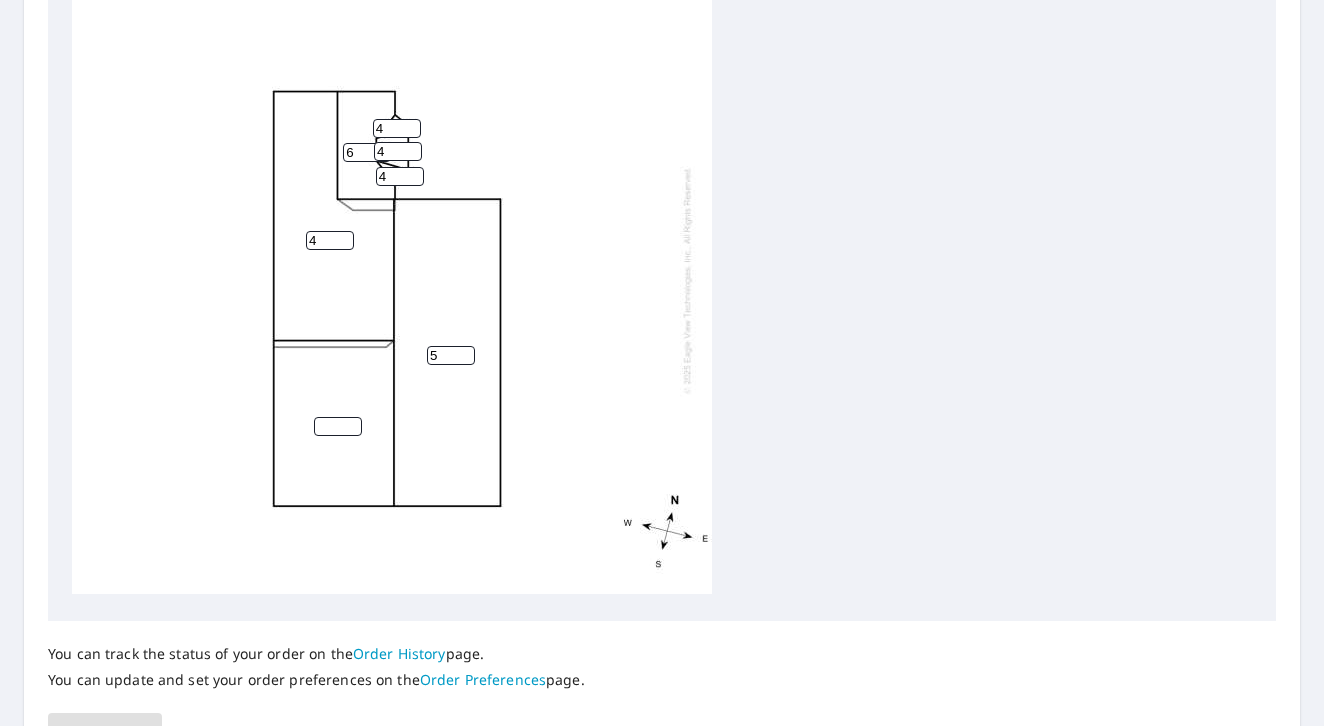 click on "5" at bounding box center [451, 355] 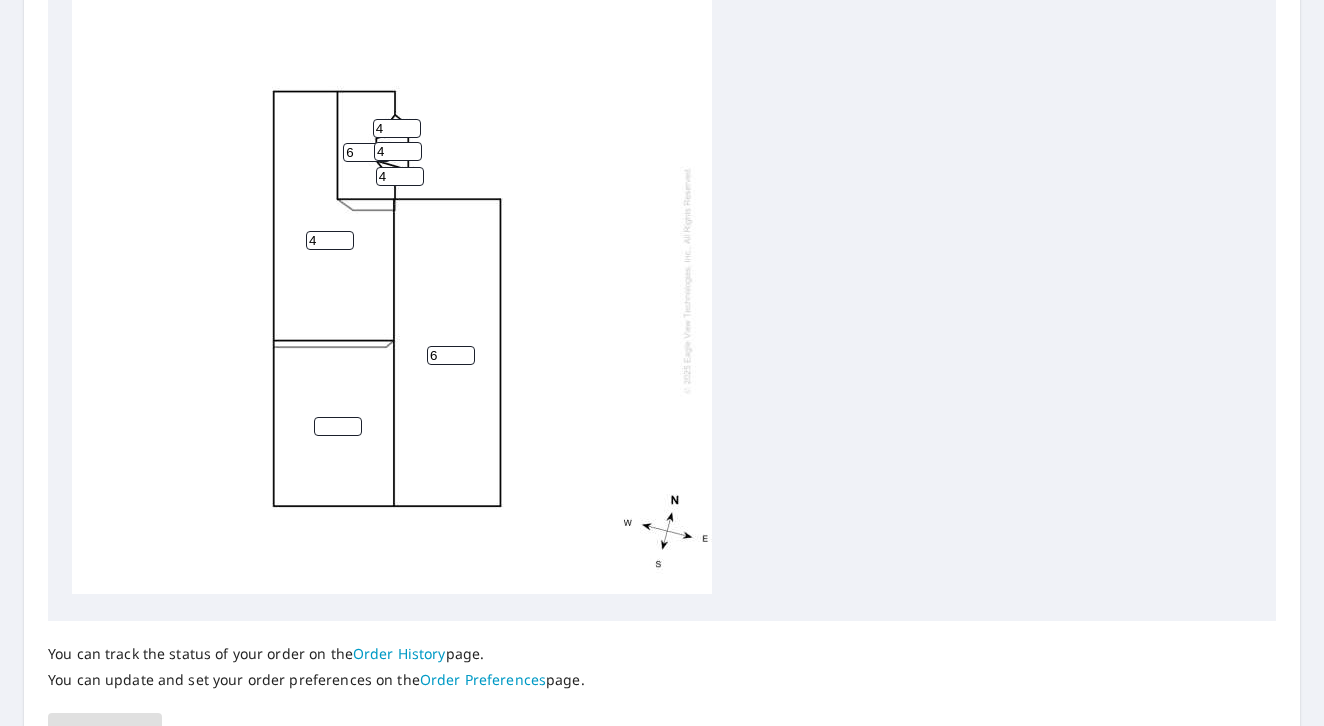 click on "6" at bounding box center [451, 355] 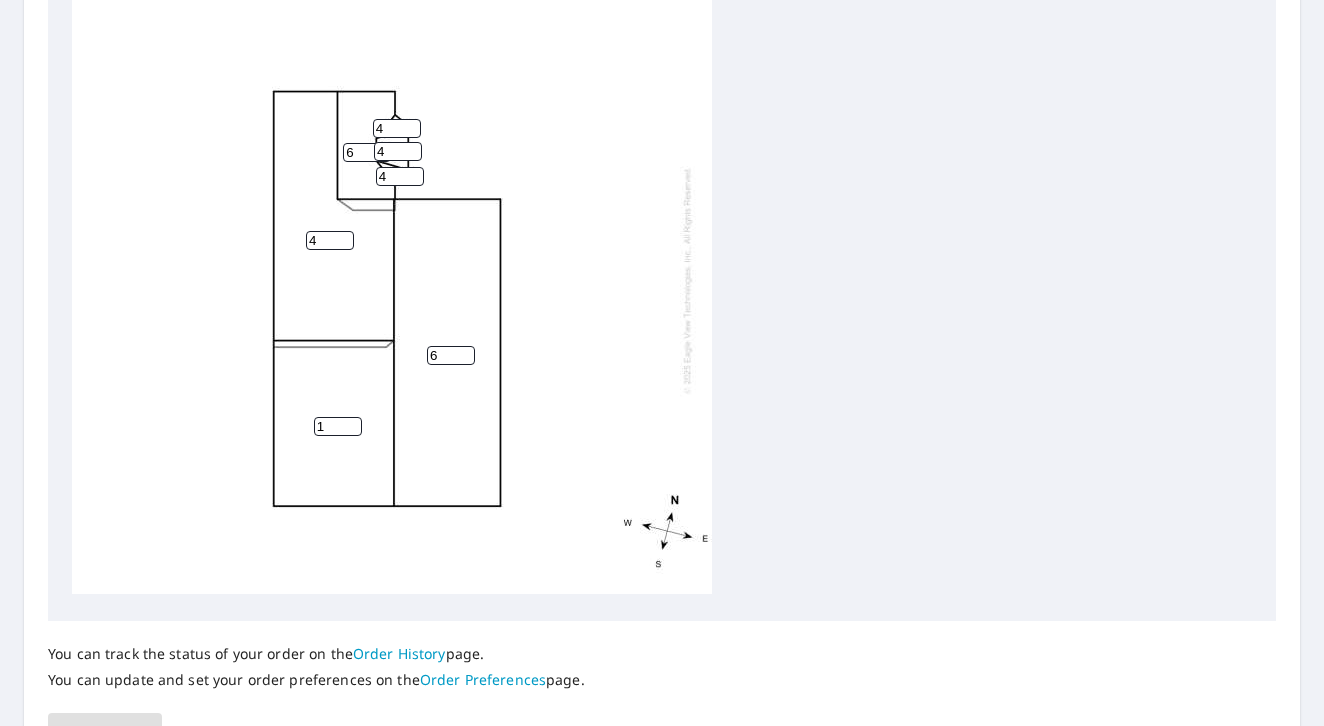 click on "1" at bounding box center [338, 426] 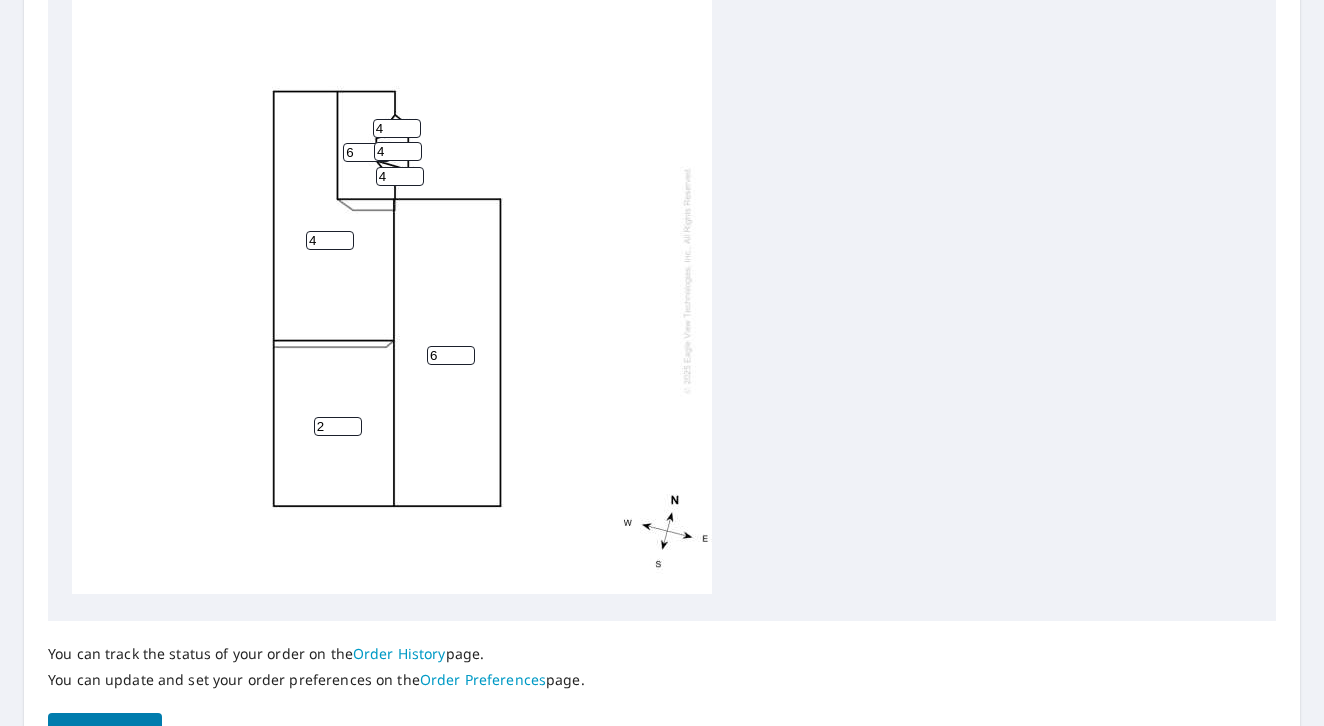 click on "2" at bounding box center (338, 426) 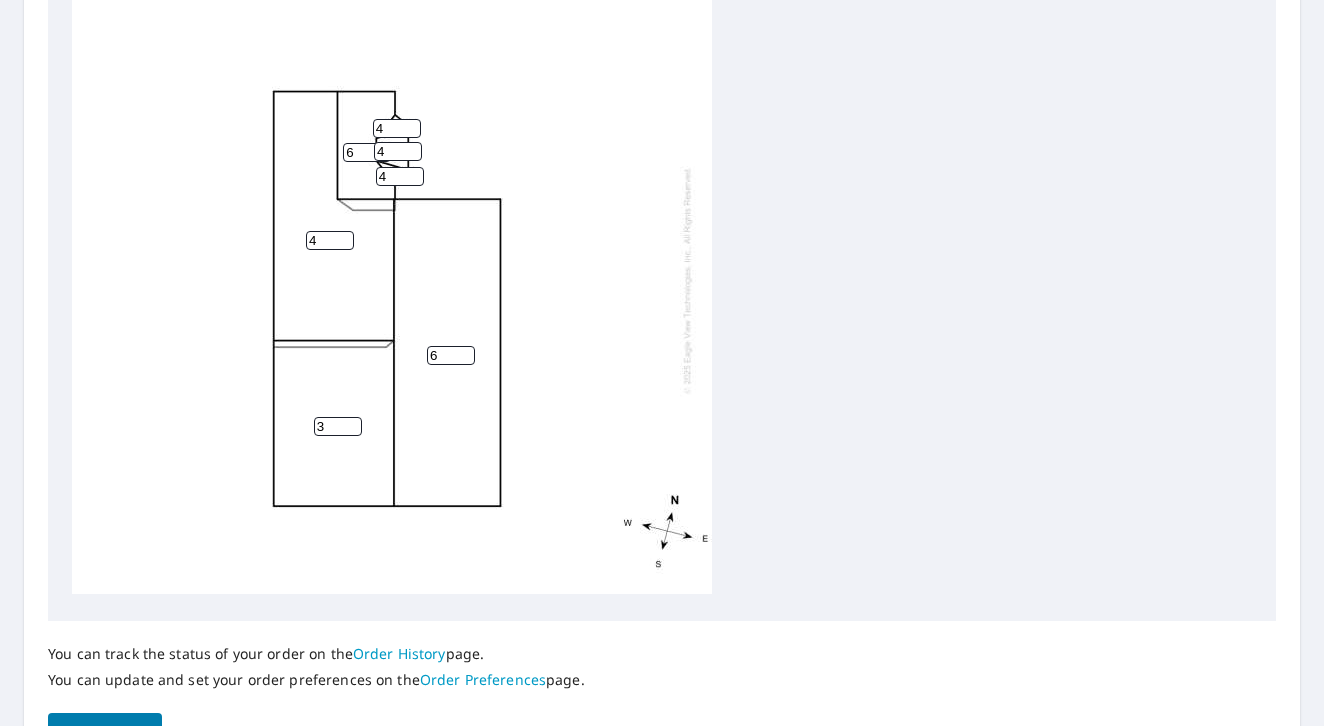 click on "3" at bounding box center (338, 426) 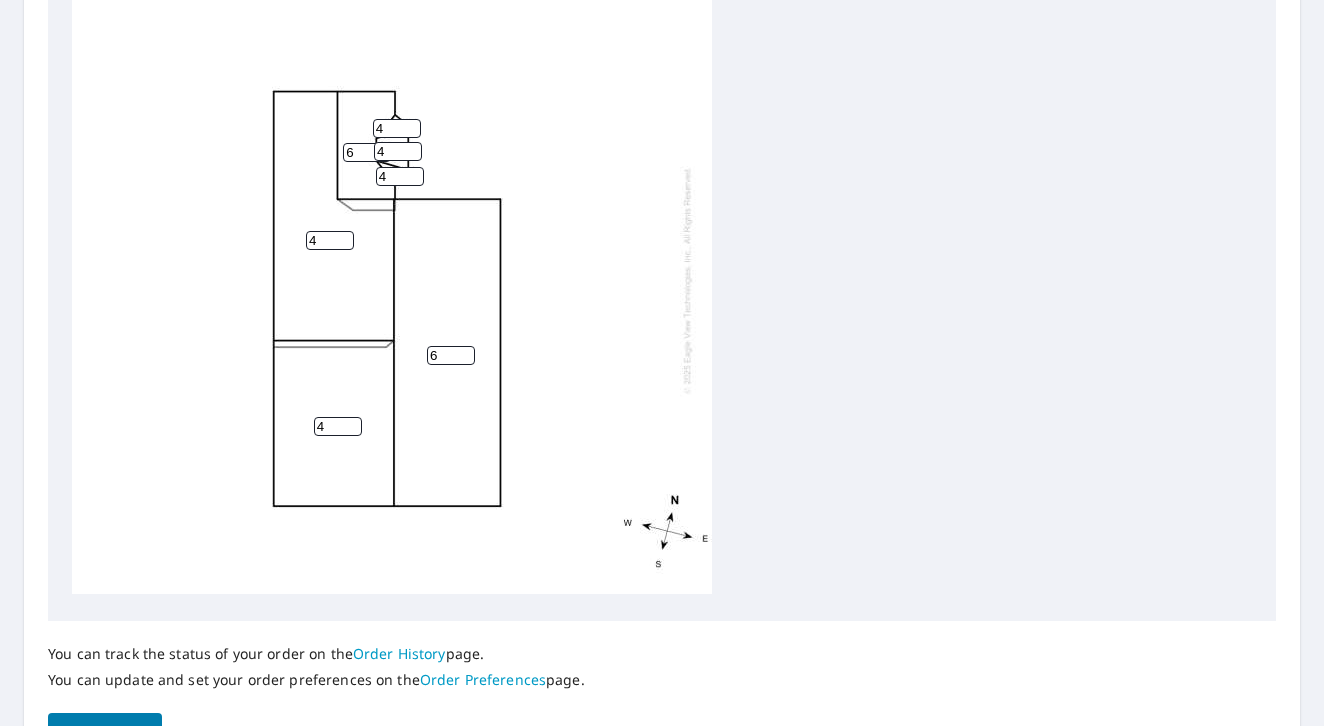 click on "4" at bounding box center [338, 426] 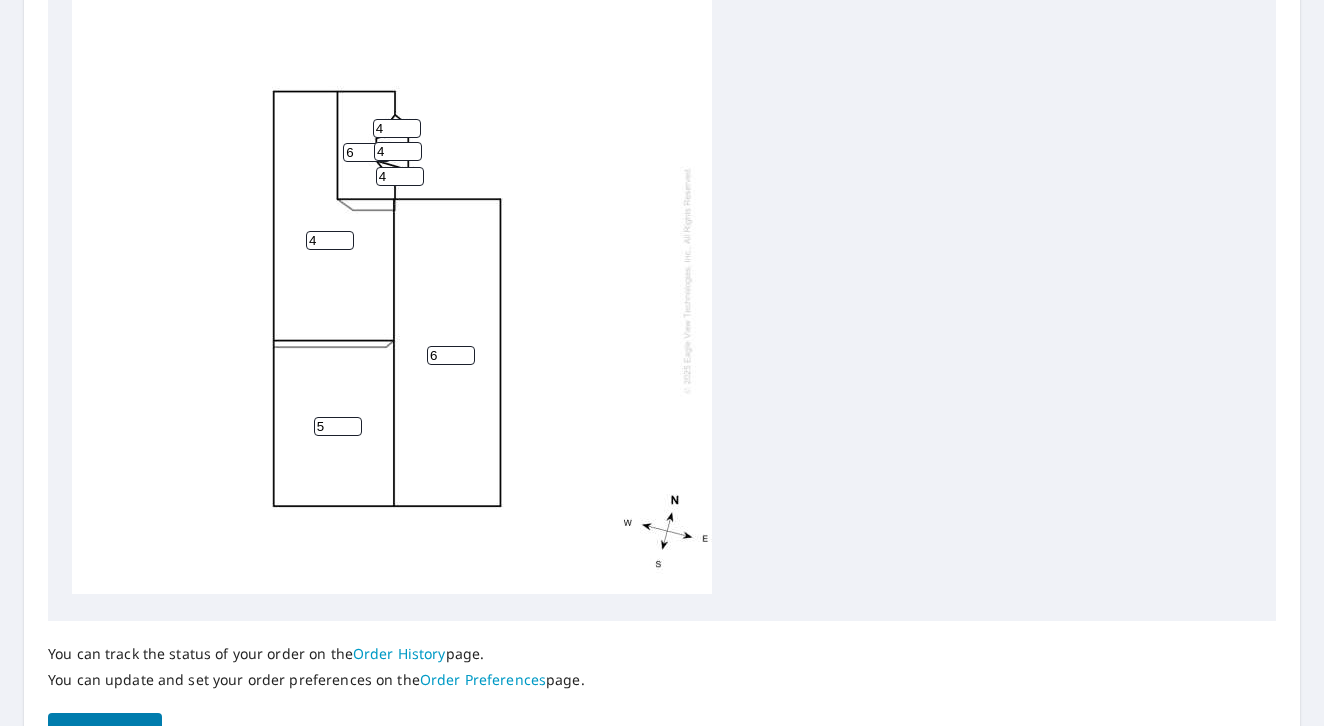 click on "5" at bounding box center [338, 426] 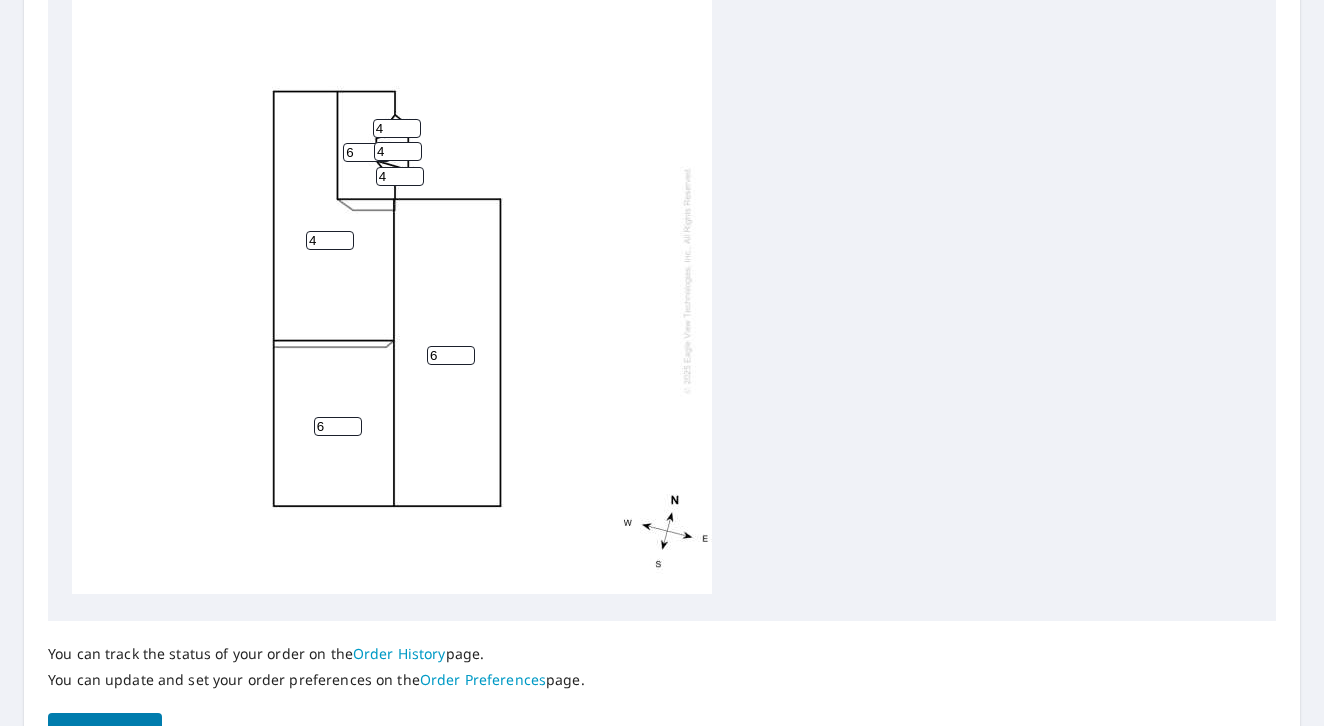 click on "6" at bounding box center (338, 426) 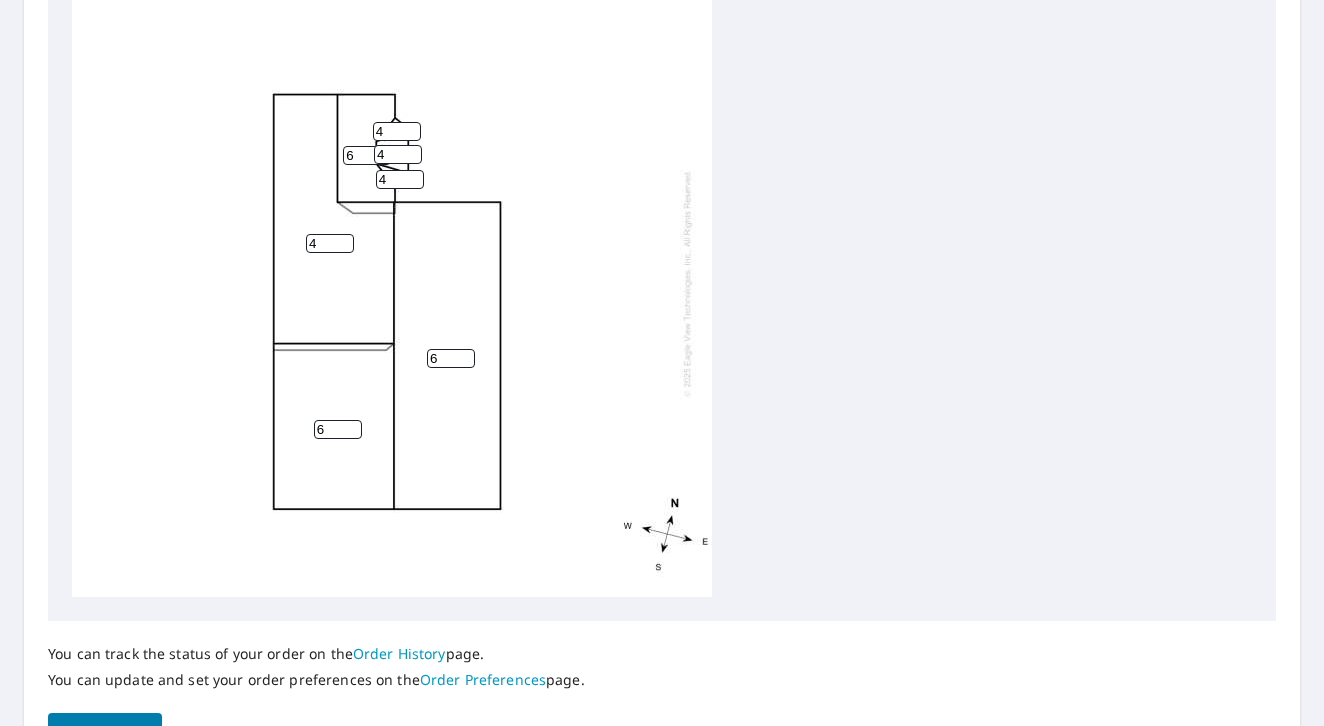 scroll, scrollTop: 0, scrollLeft: 0, axis: both 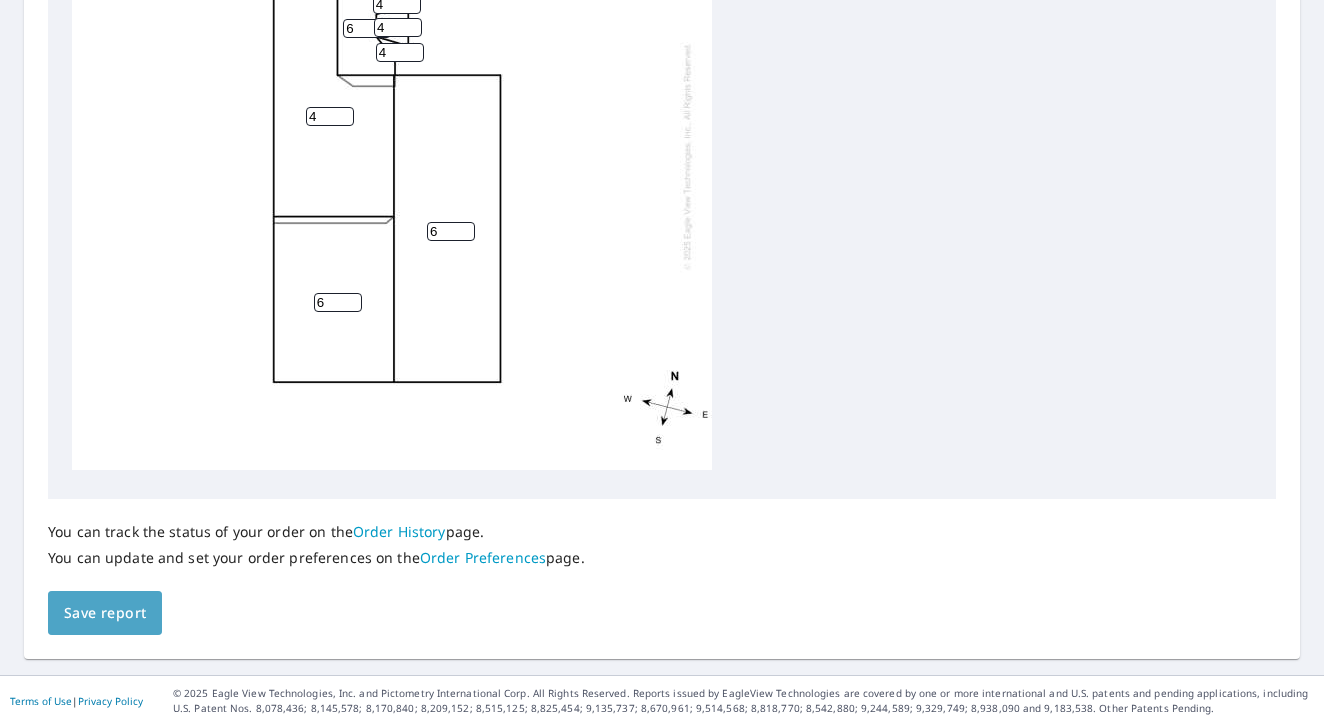 click on "Save report" at bounding box center [105, 613] 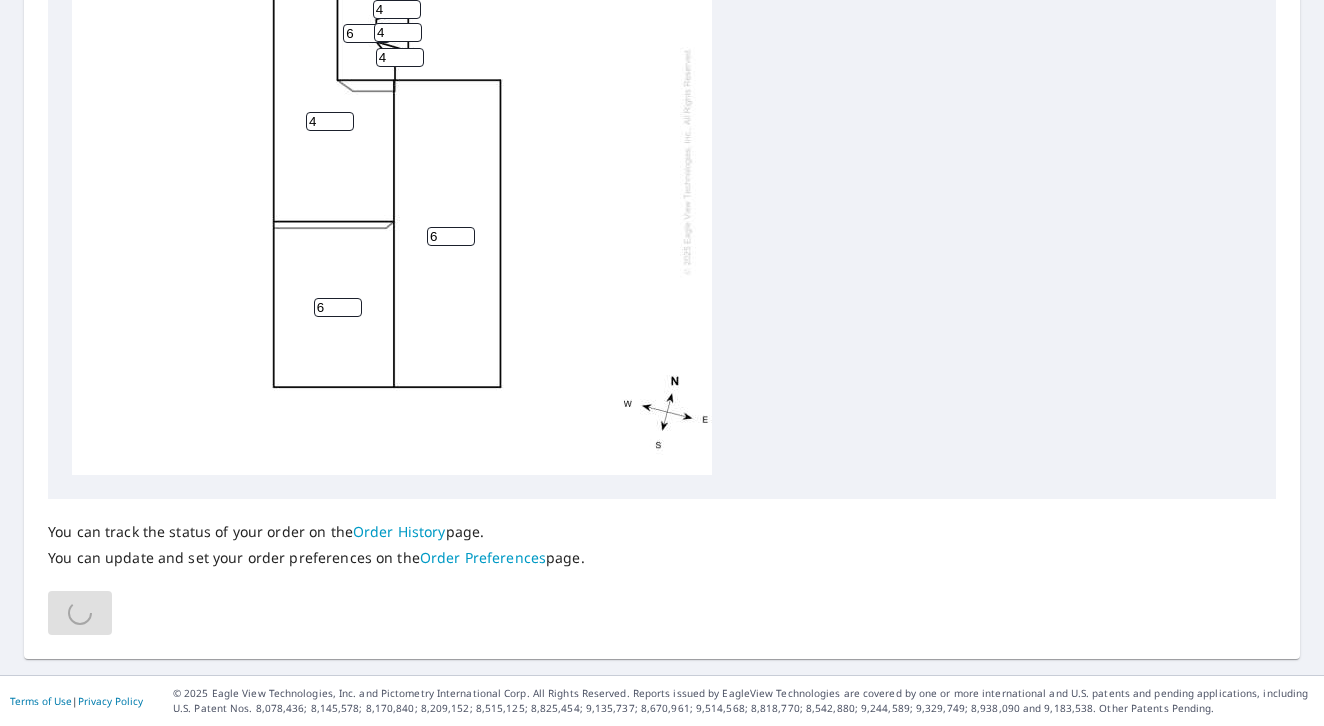 scroll, scrollTop: 0, scrollLeft: 0, axis: both 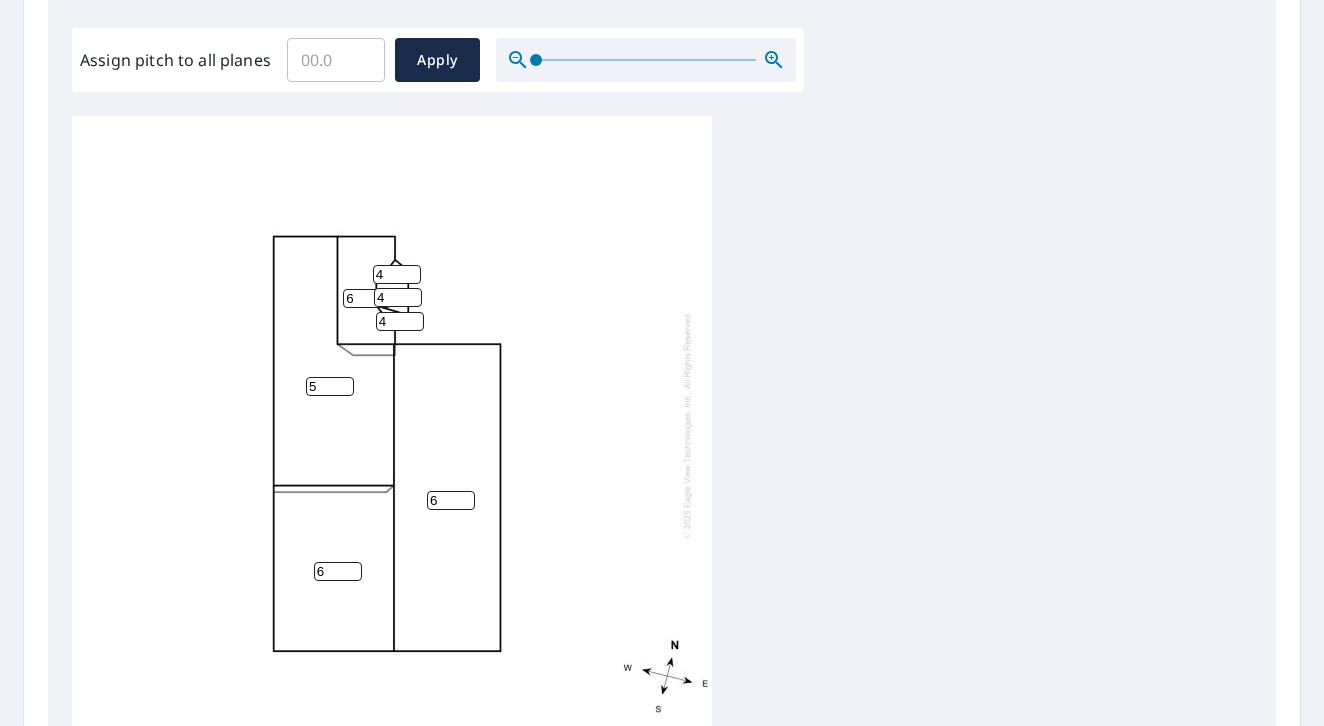click on "5" at bounding box center (330, 386) 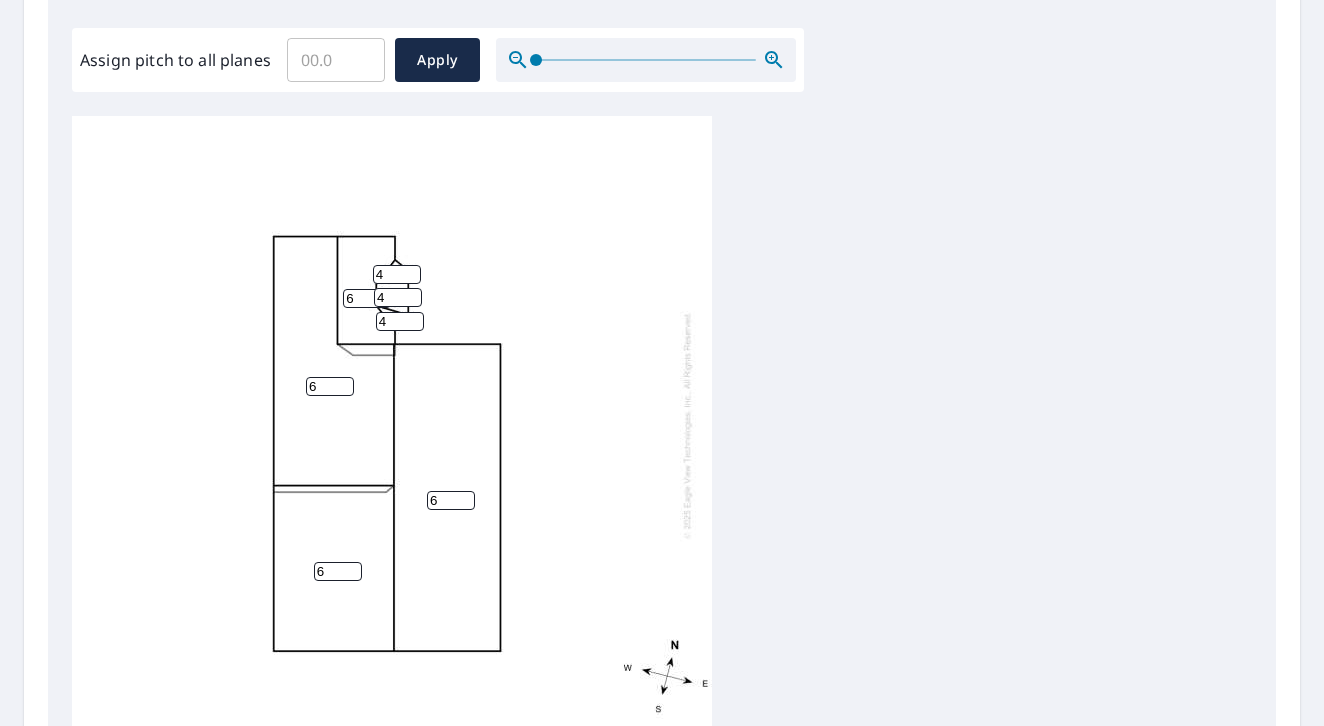 click on "6" at bounding box center [330, 386] 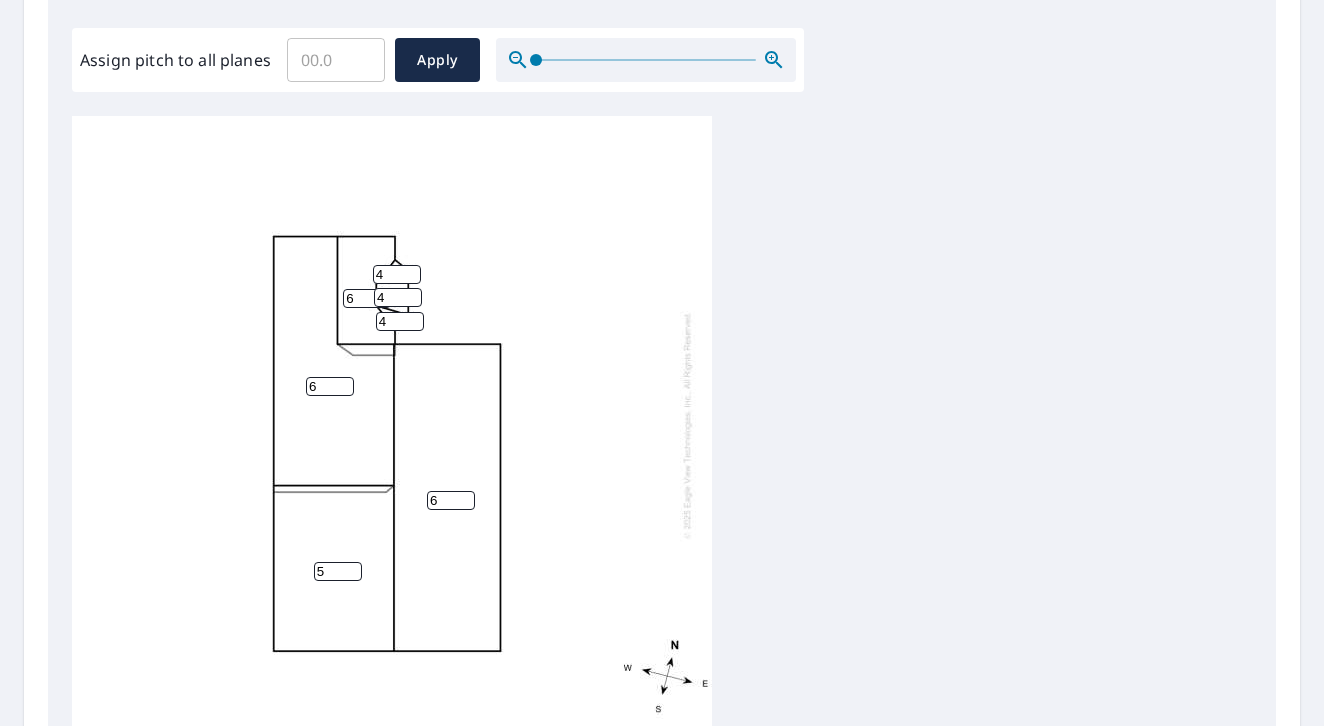 click on "5" at bounding box center [338, 571] 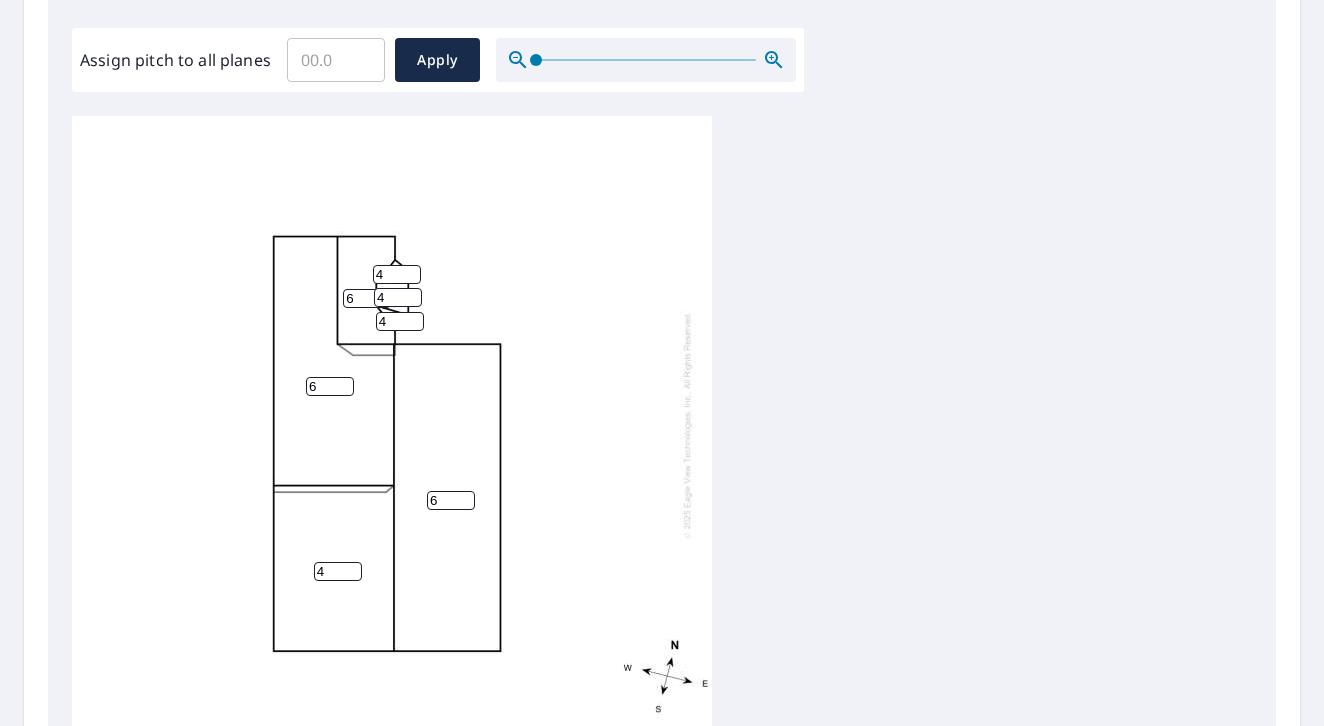 click on "4" at bounding box center [338, 571] 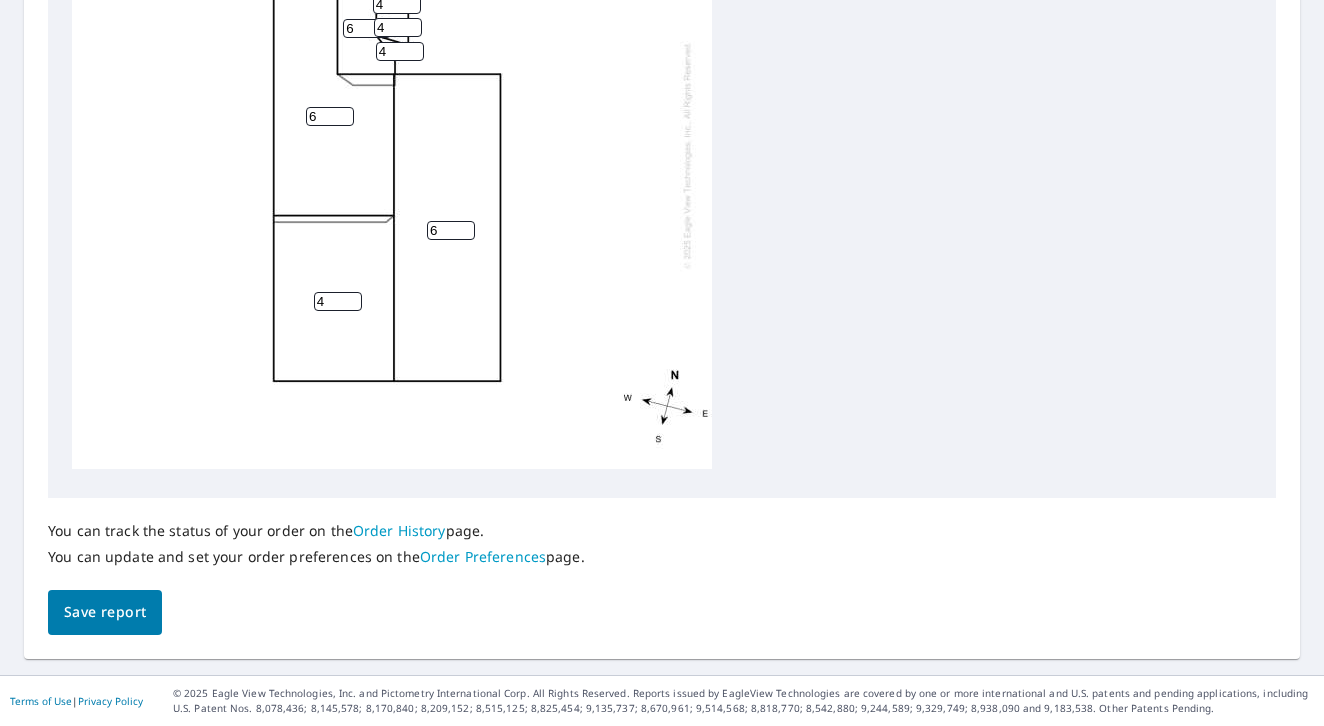 scroll, scrollTop: 928, scrollLeft: 0, axis: vertical 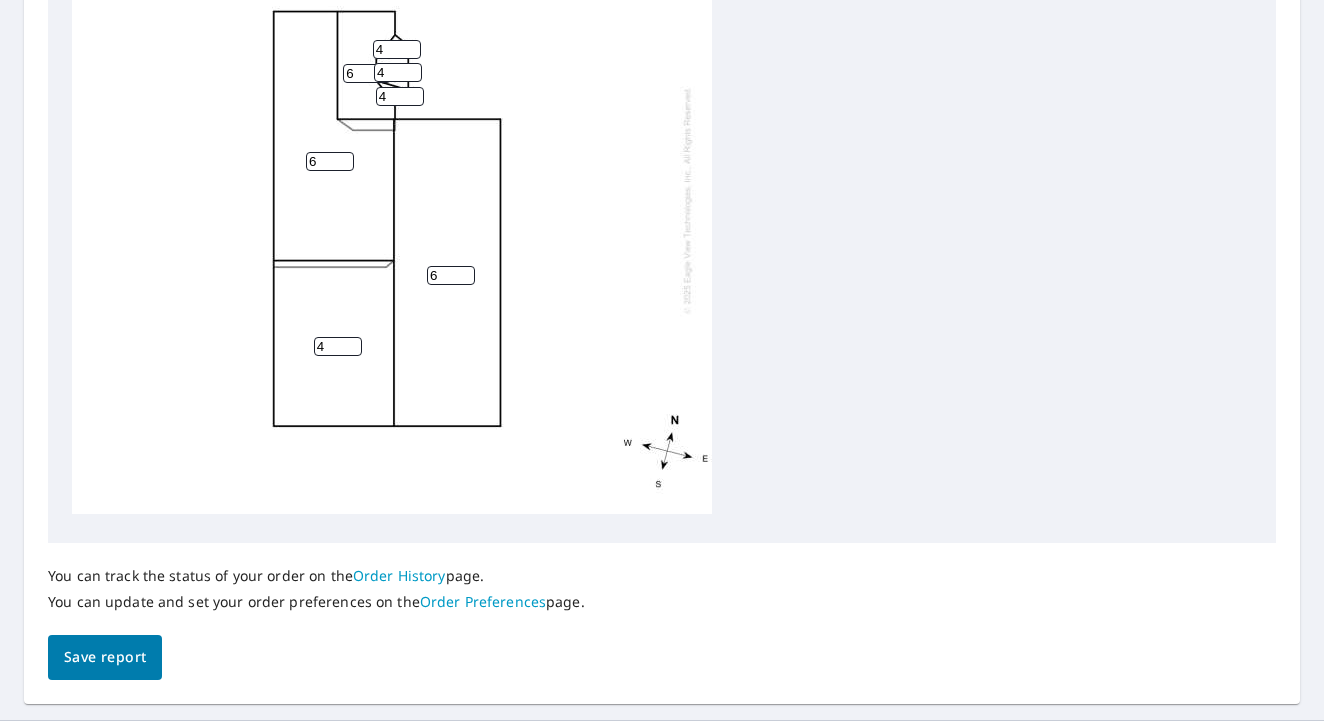 click on "Save report" at bounding box center (105, 657) 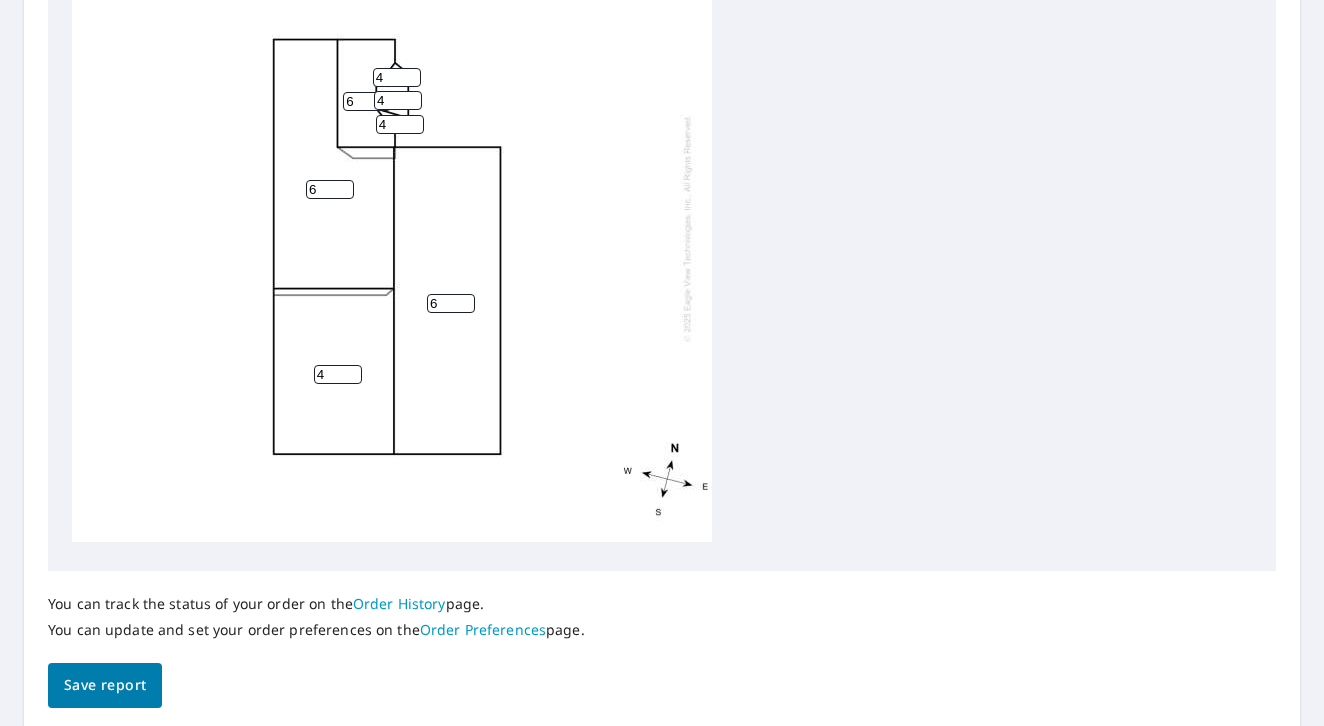 scroll, scrollTop: 0, scrollLeft: 0, axis: both 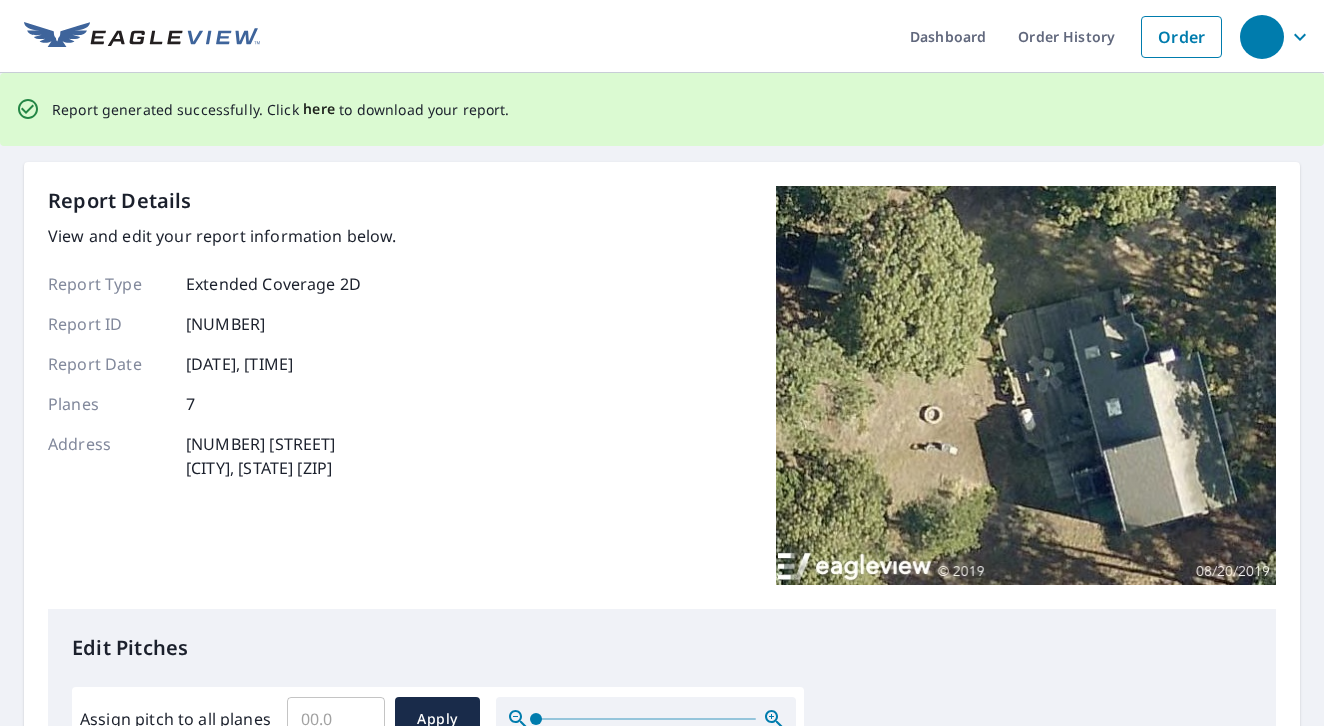 click on "here" at bounding box center (319, 109) 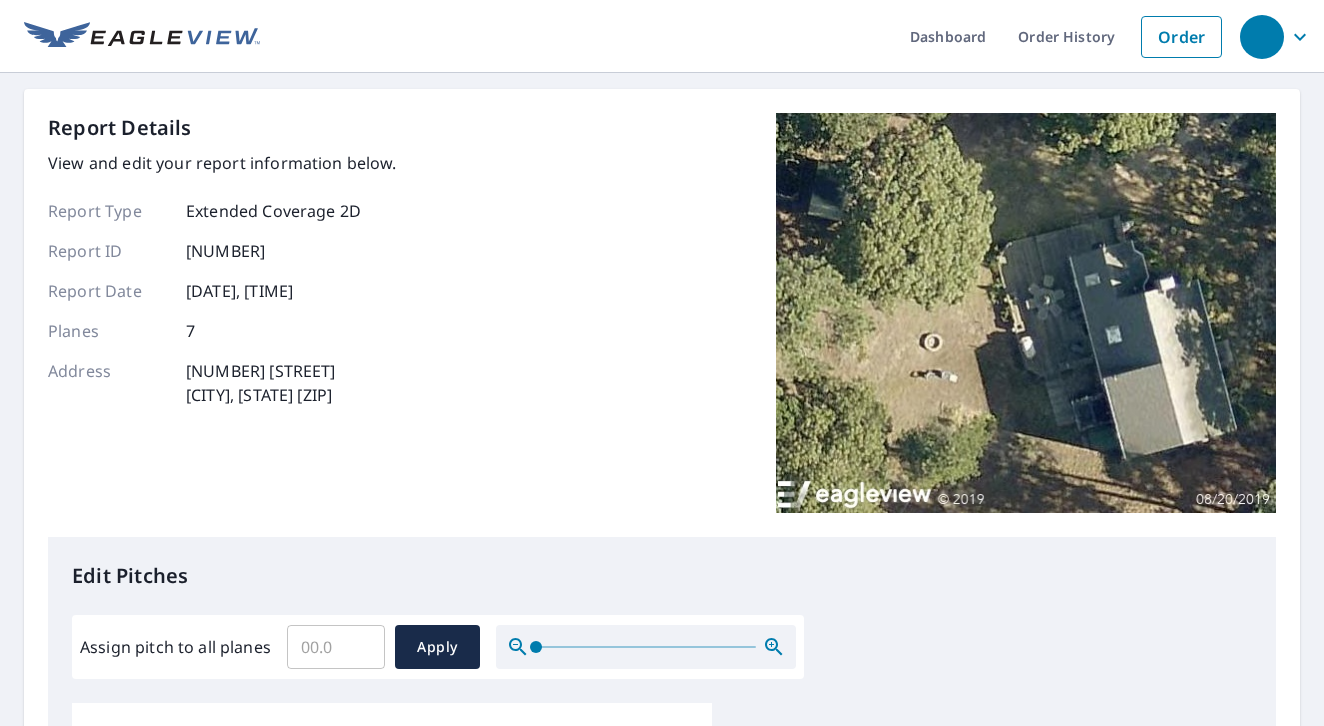 scroll, scrollTop: 4, scrollLeft: 0, axis: vertical 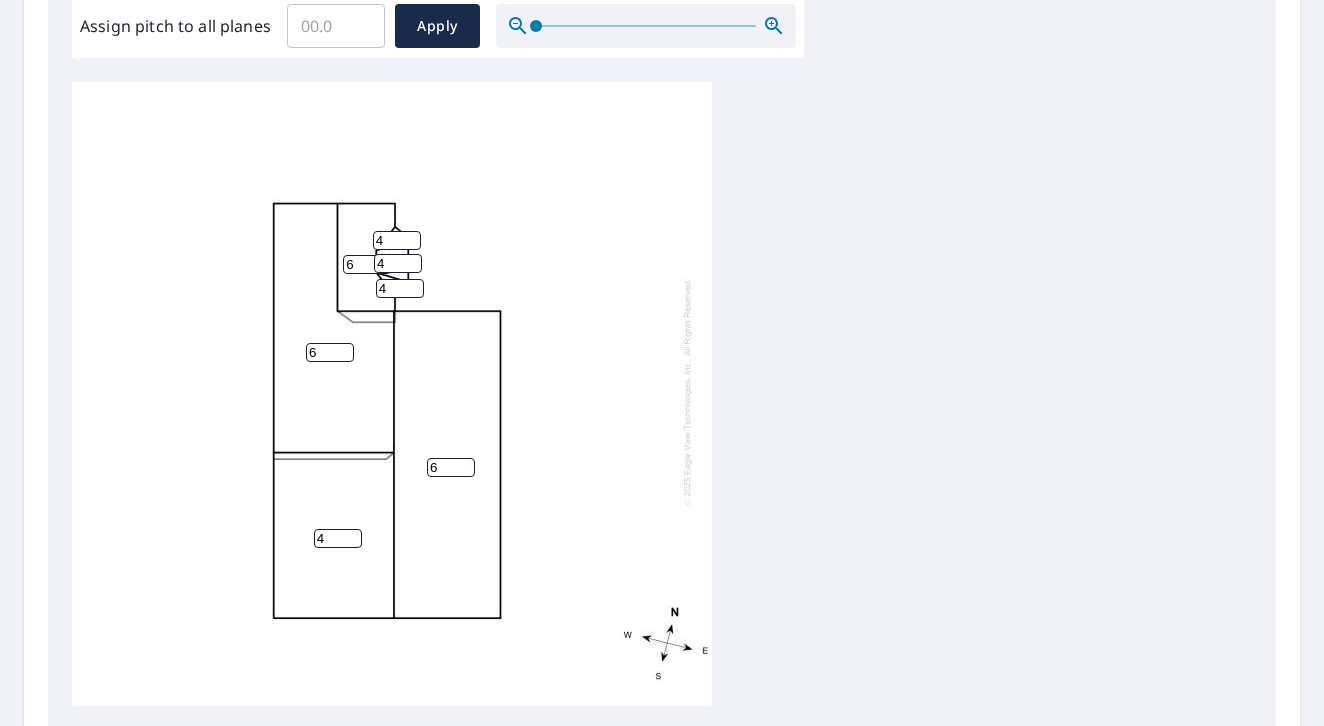type on "5" 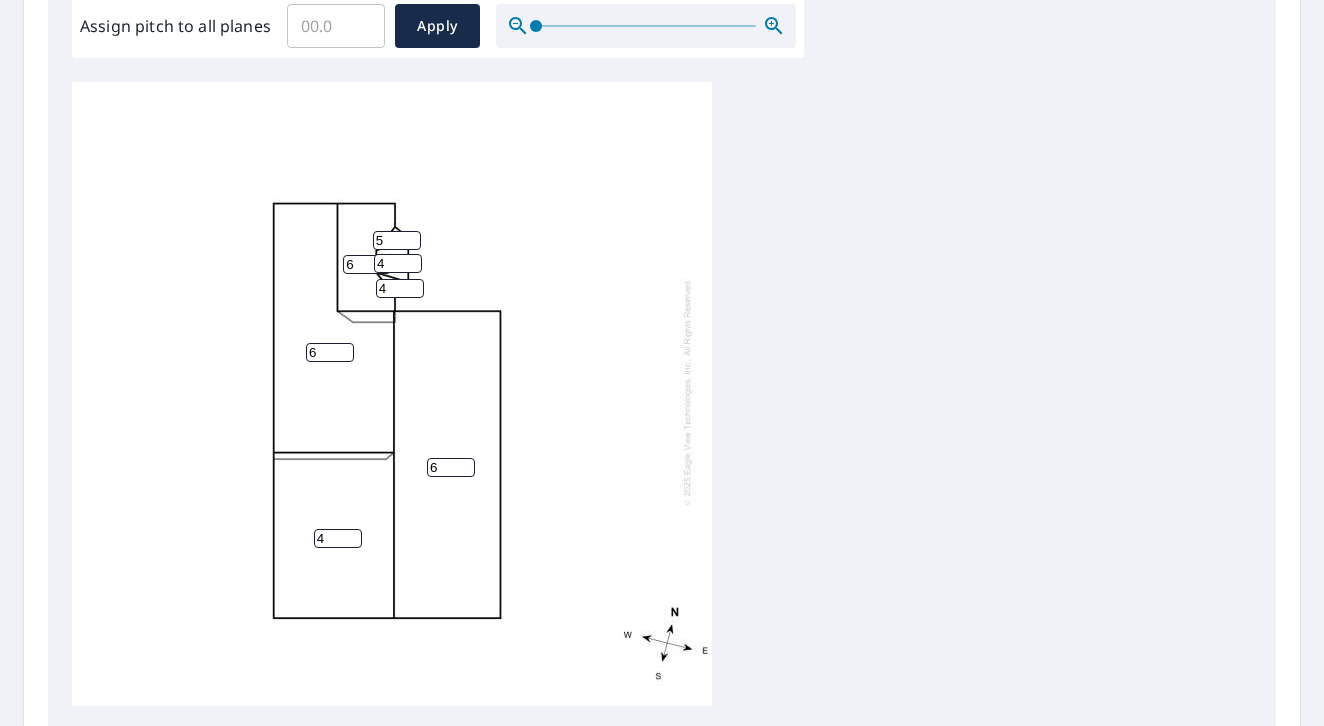 click on "5" at bounding box center (397, 240) 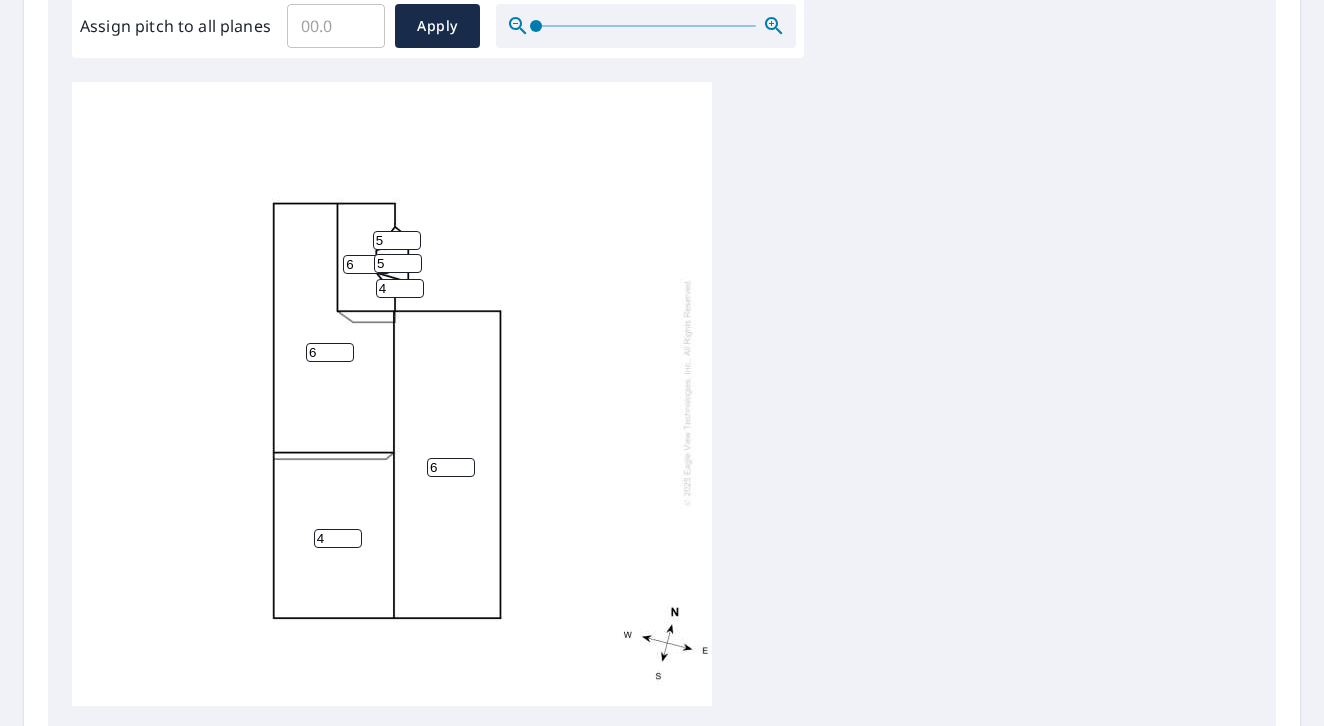 click on "5" at bounding box center (398, 263) 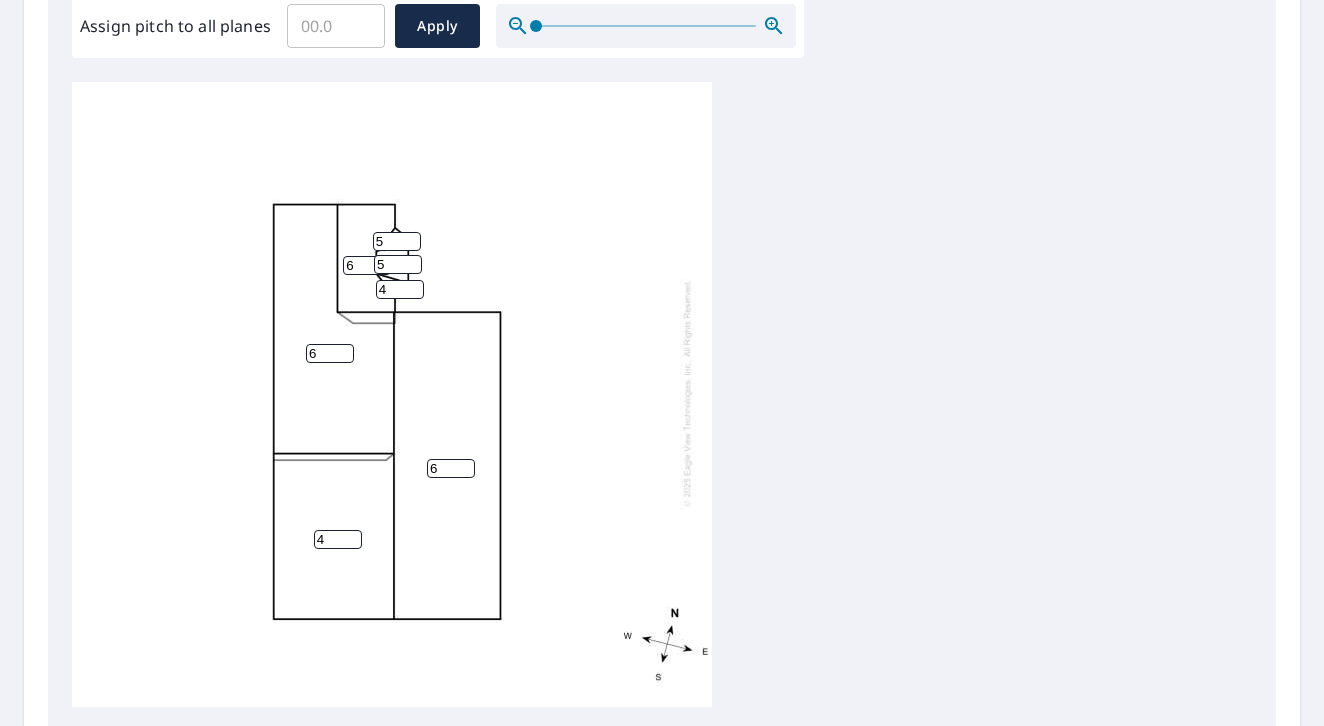 type on "5" 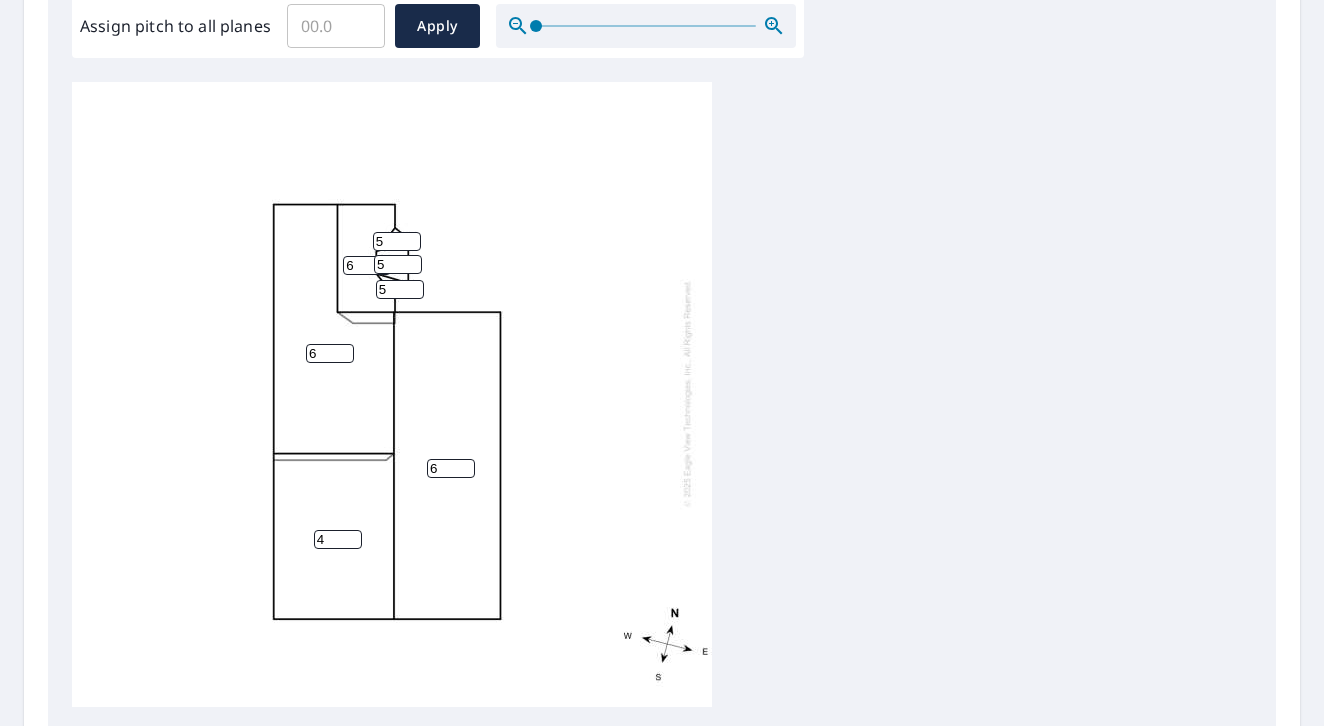 click on "5" at bounding box center [400, 289] 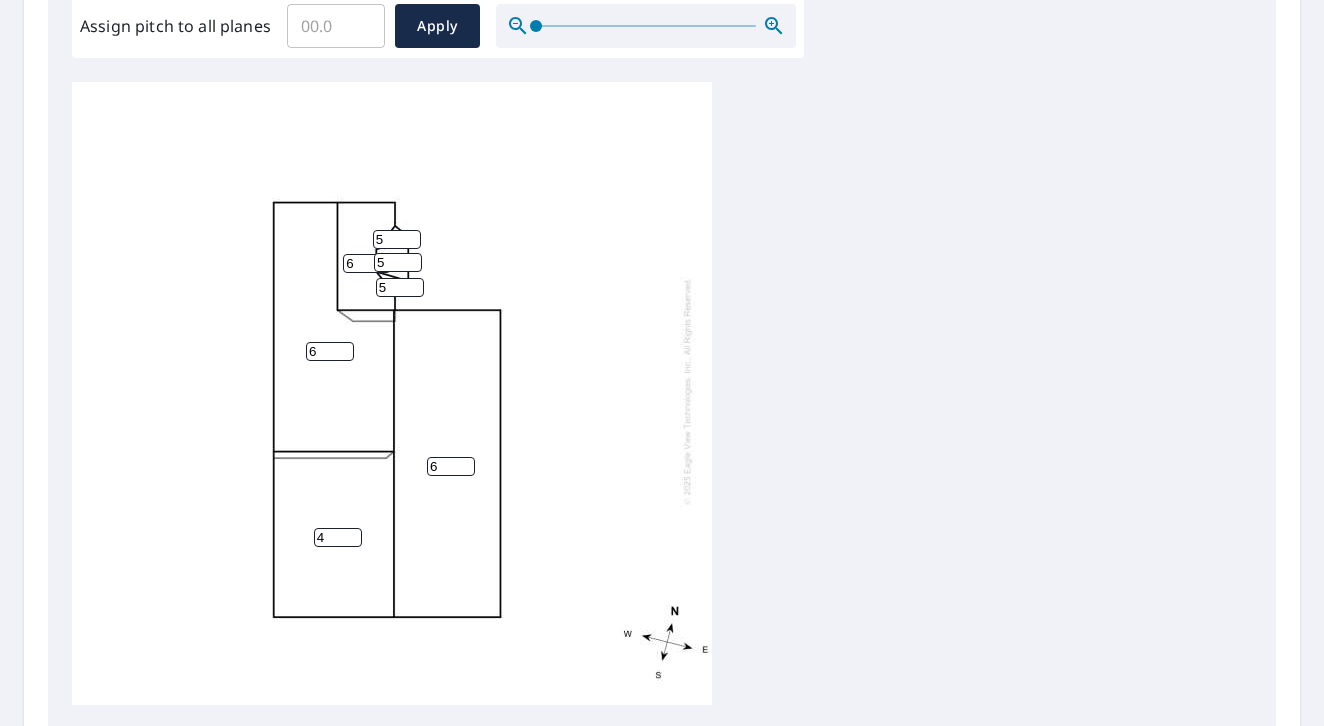 scroll, scrollTop: 622, scrollLeft: 0, axis: vertical 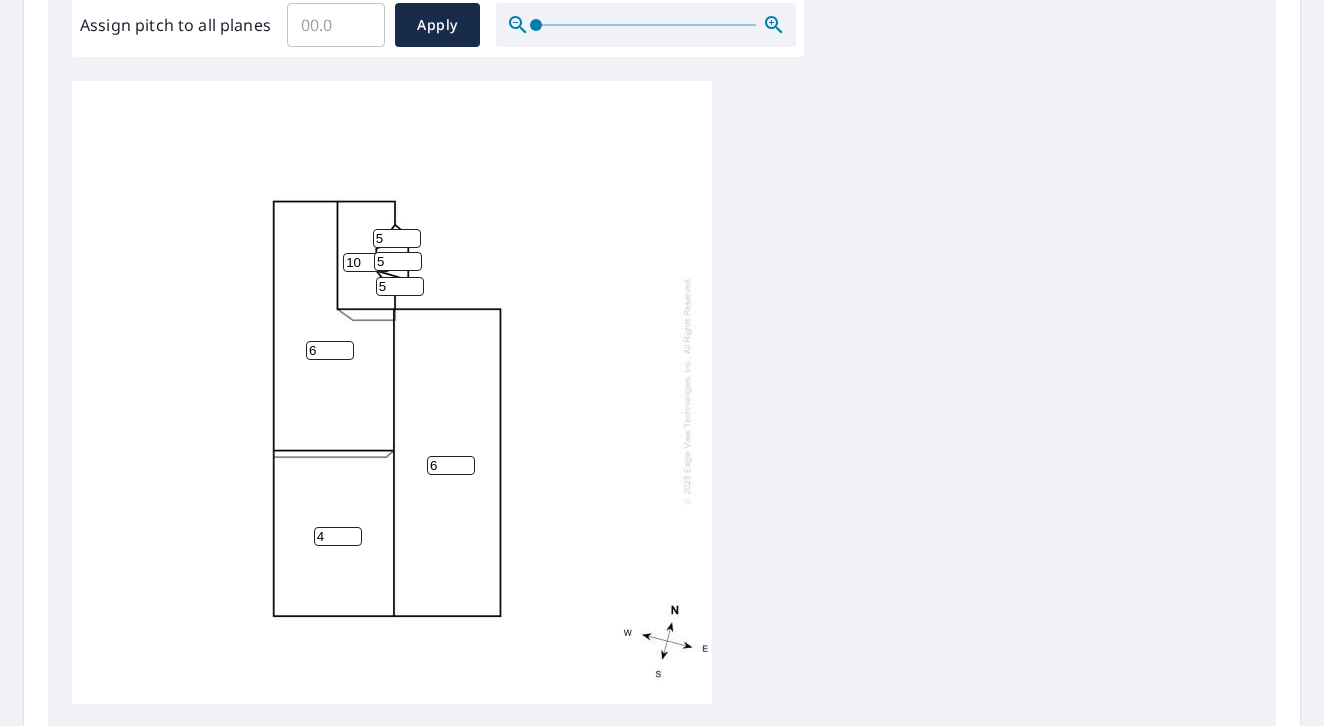 type on "10" 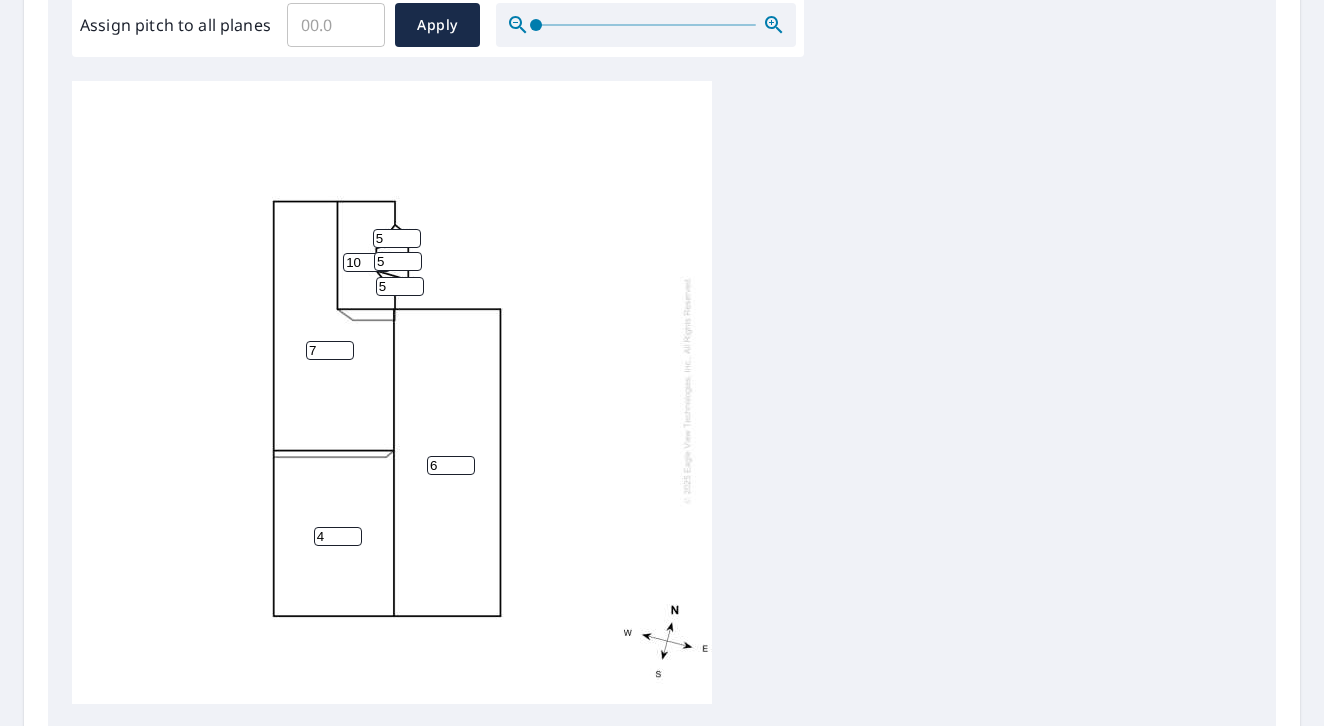 click on "7" at bounding box center (330, 350) 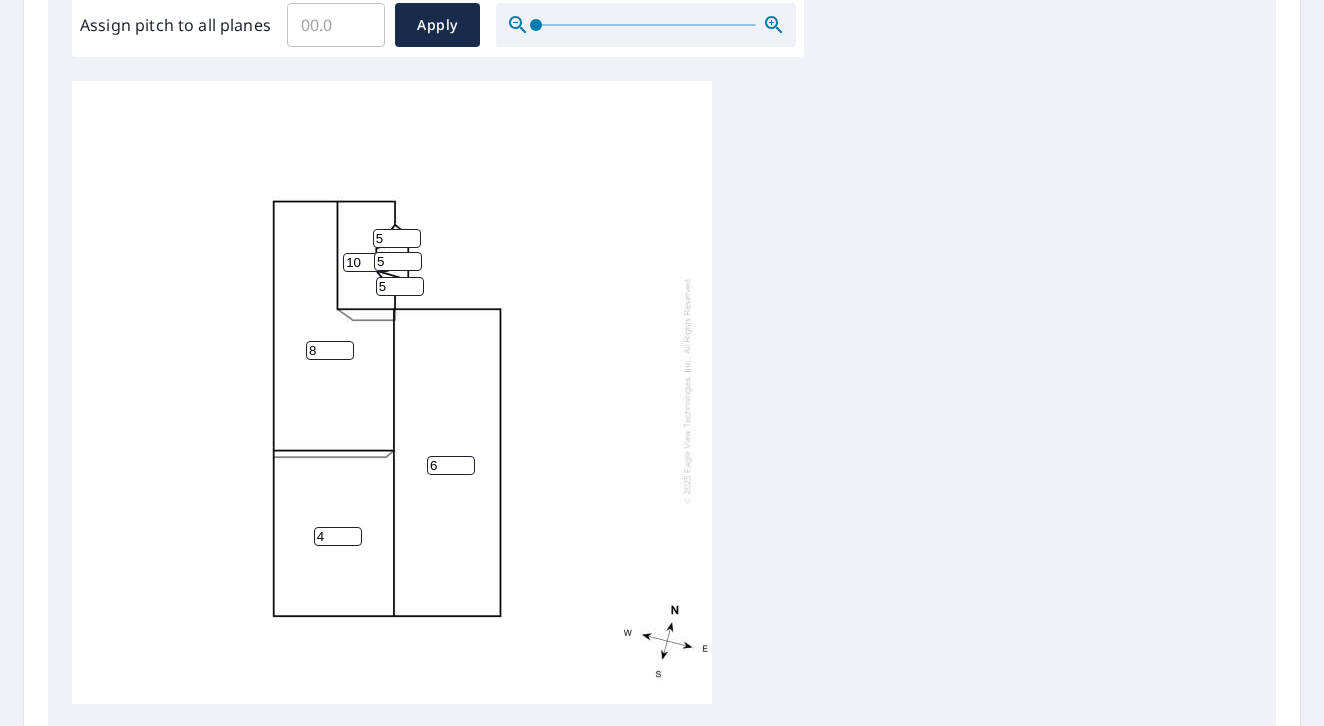 click on "8" at bounding box center [330, 350] 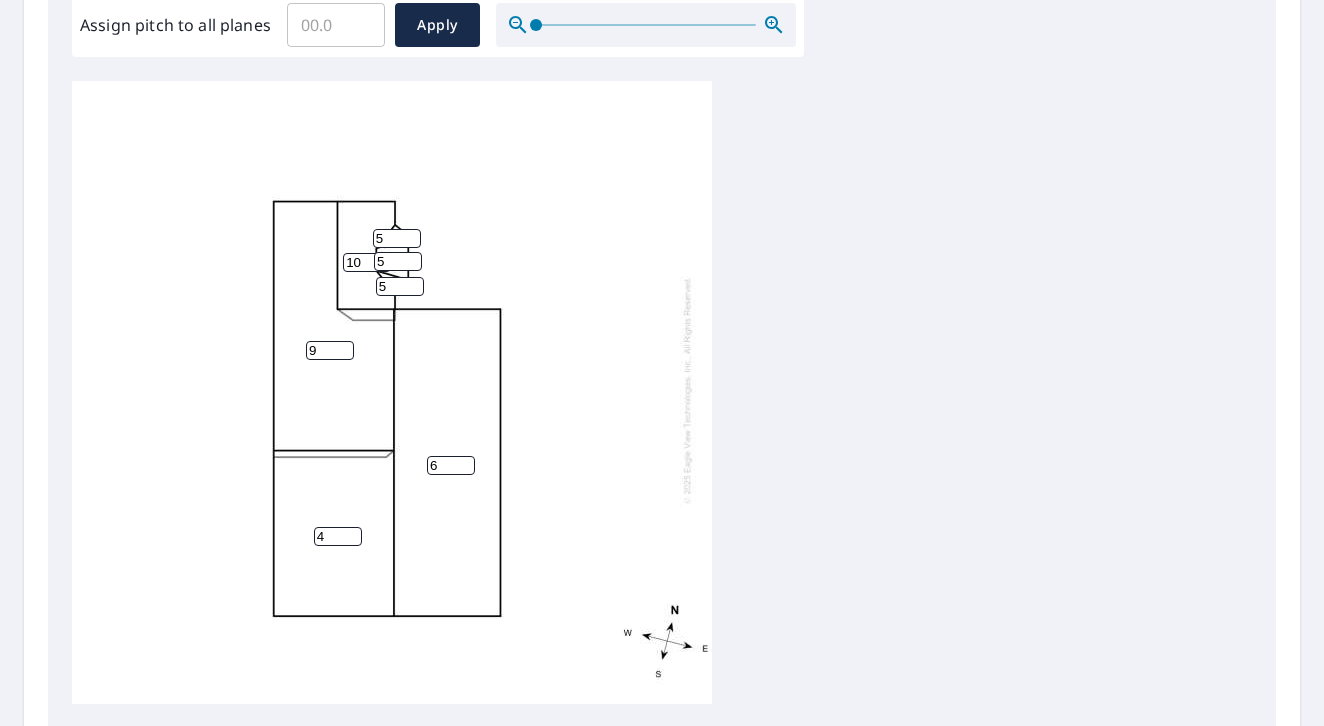 click on "9" at bounding box center (330, 350) 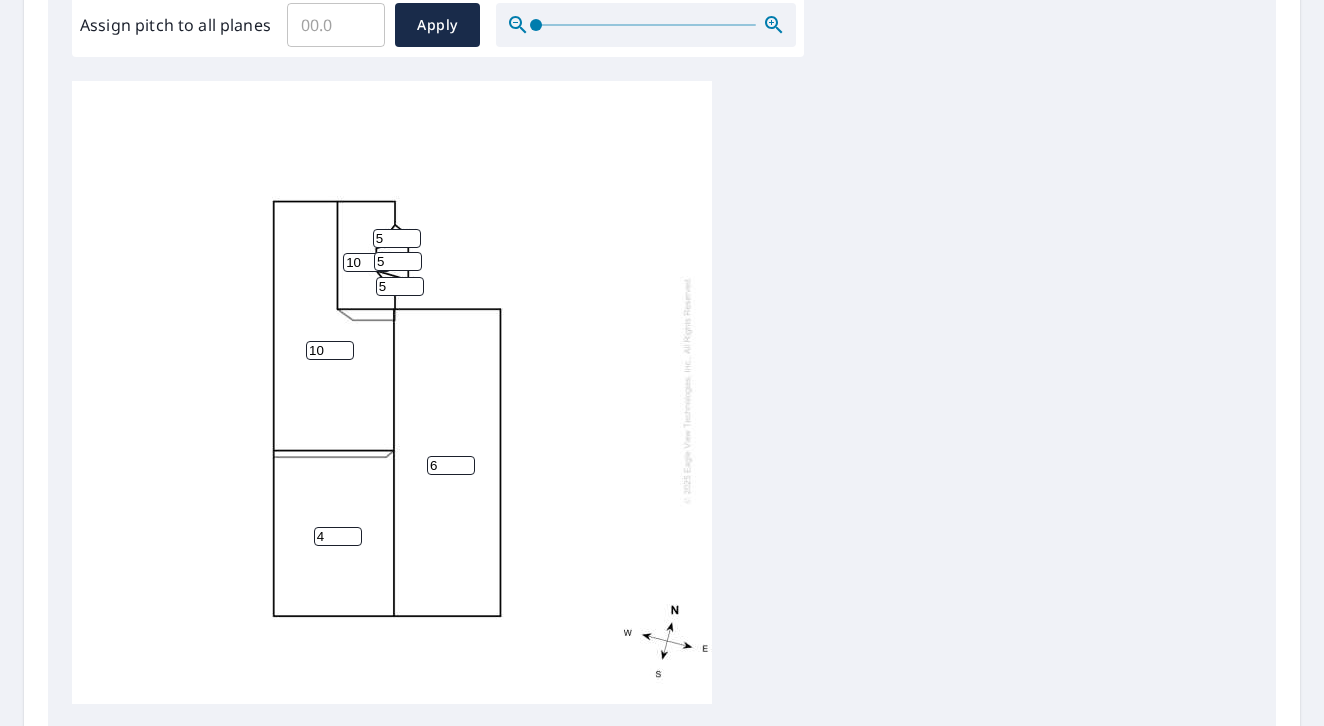 click on "10" at bounding box center (330, 350) 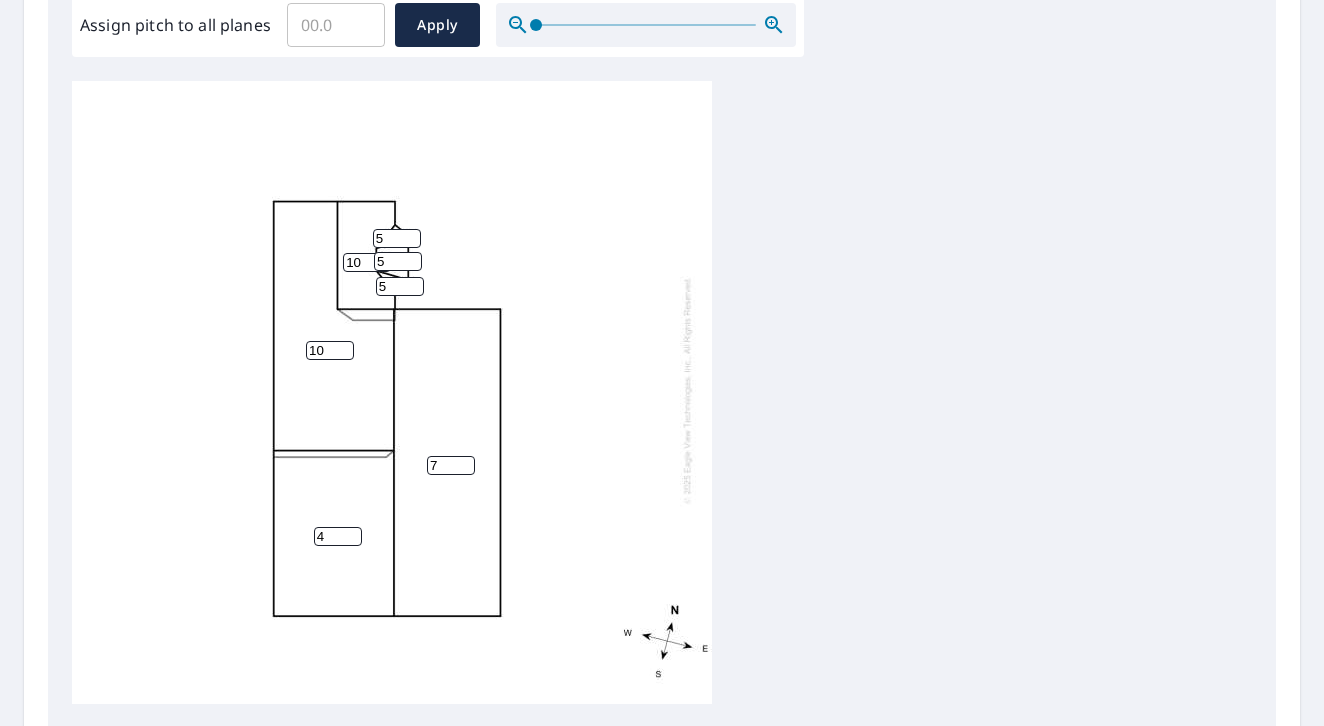 click on "7" at bounding box center (451, 465) 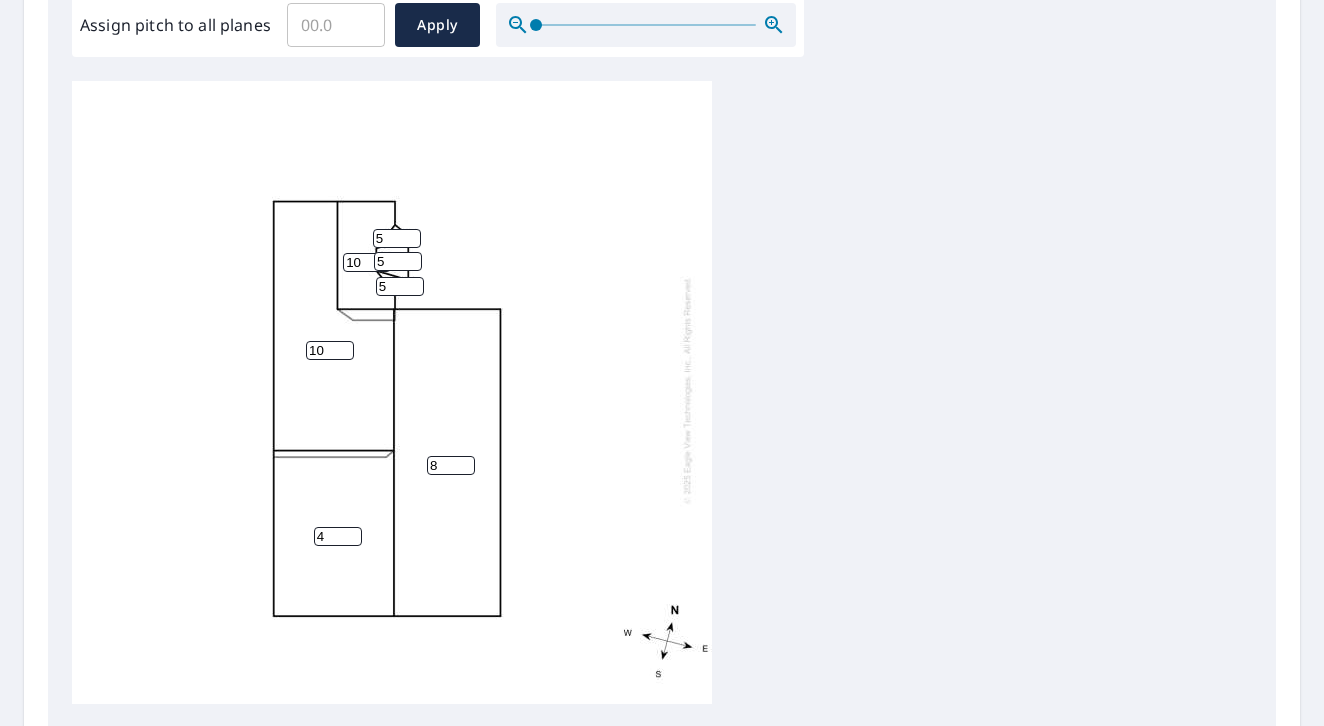 click on "8" at bounding box center (451, 465) 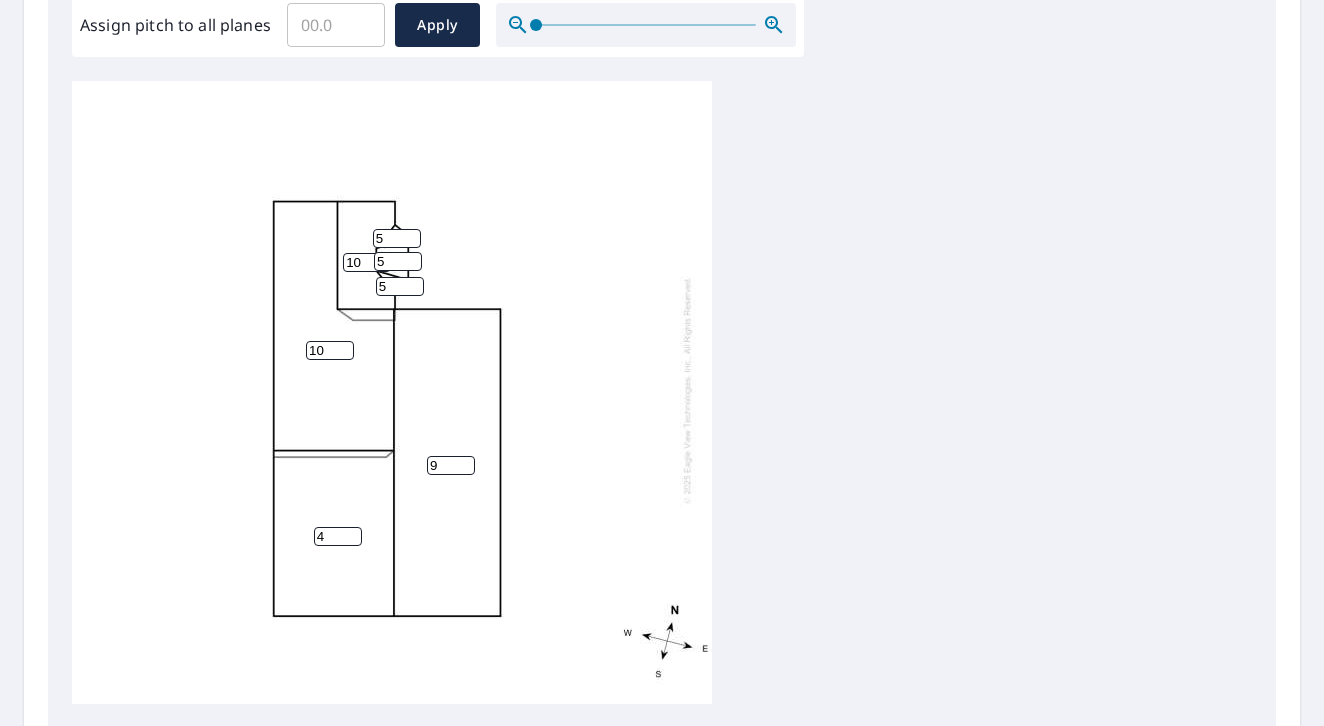 click on "9" at bounding box center [451, 465] 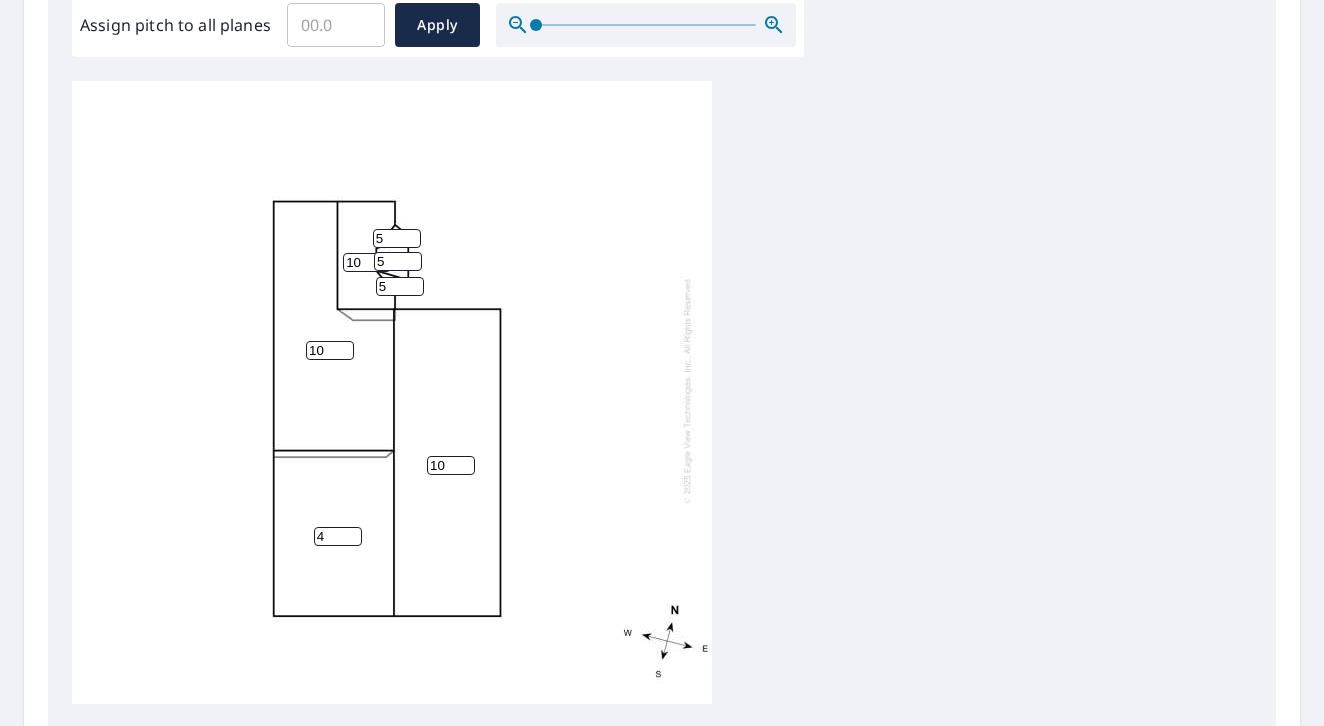 click on "10" at bounding box center (451, 465) 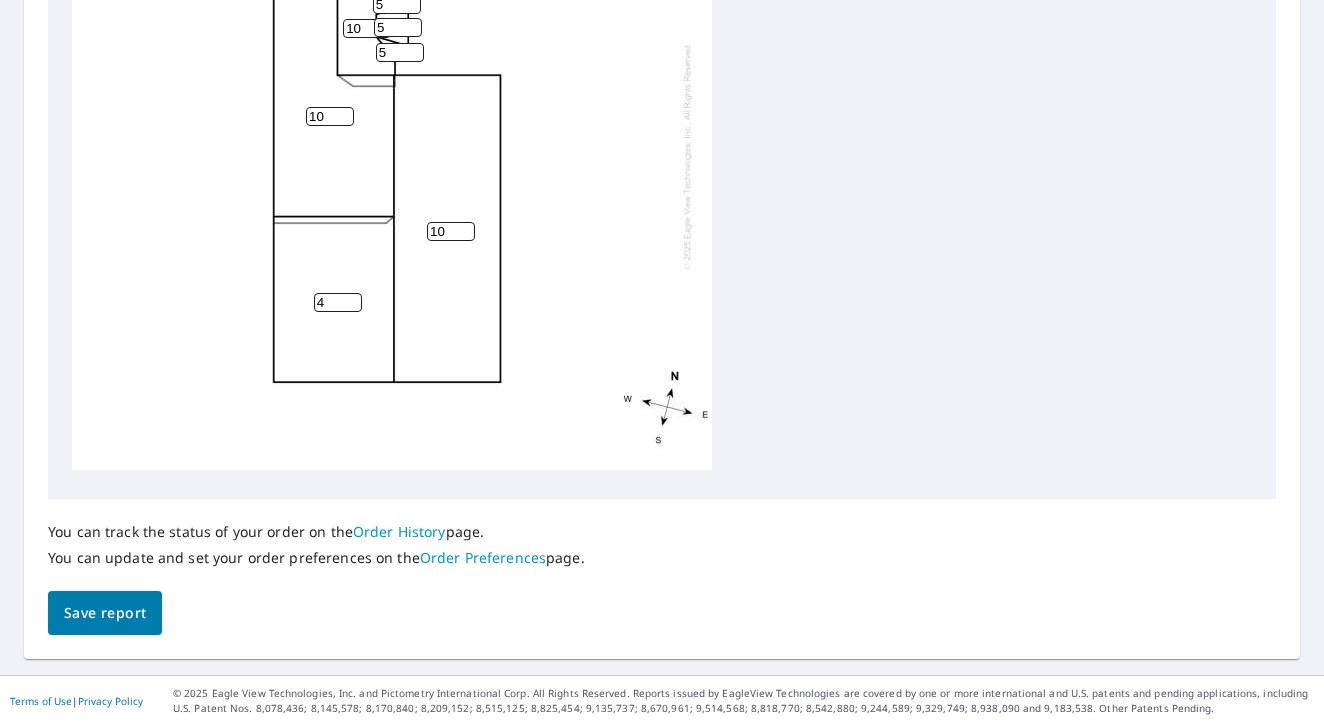 scroll, scrollTop: 856, scrollLeft: 0, axis: vertical 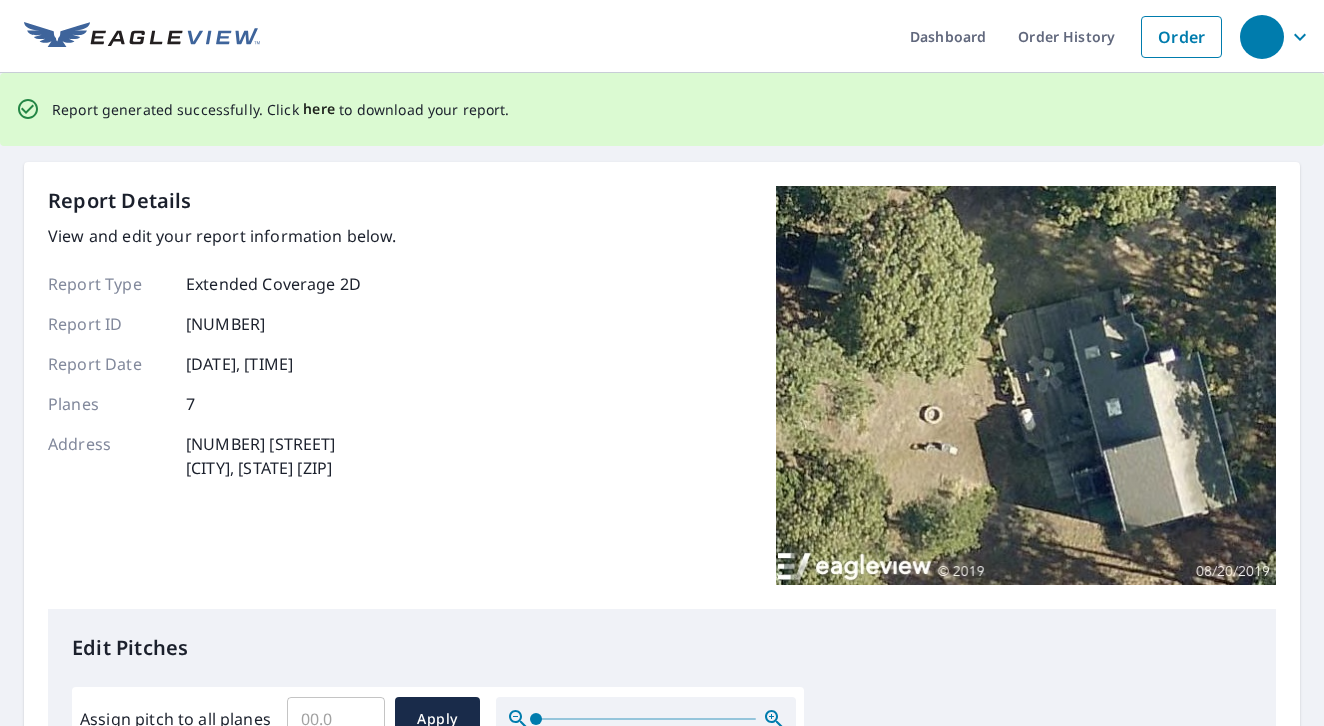 click on "here" at bounding box center (319, 109) 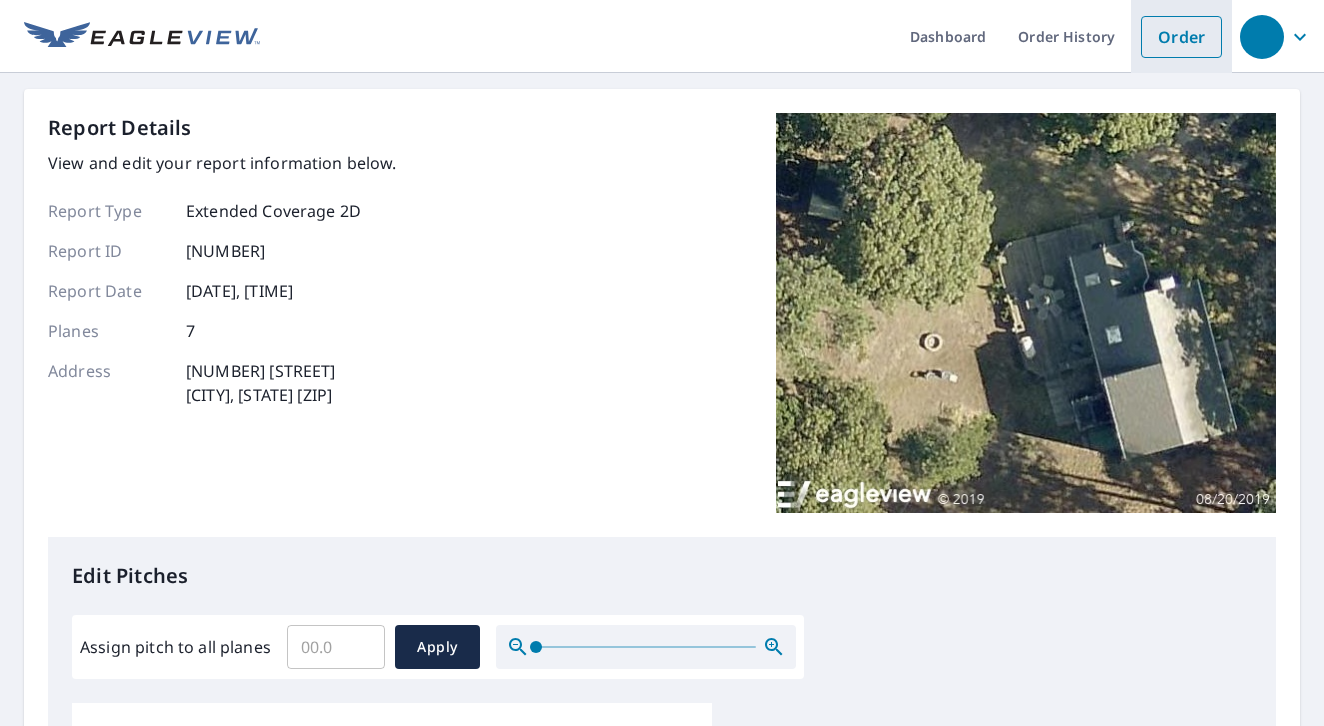scroll, scrollTop: 0, scrollLeft: 0, axis: both 